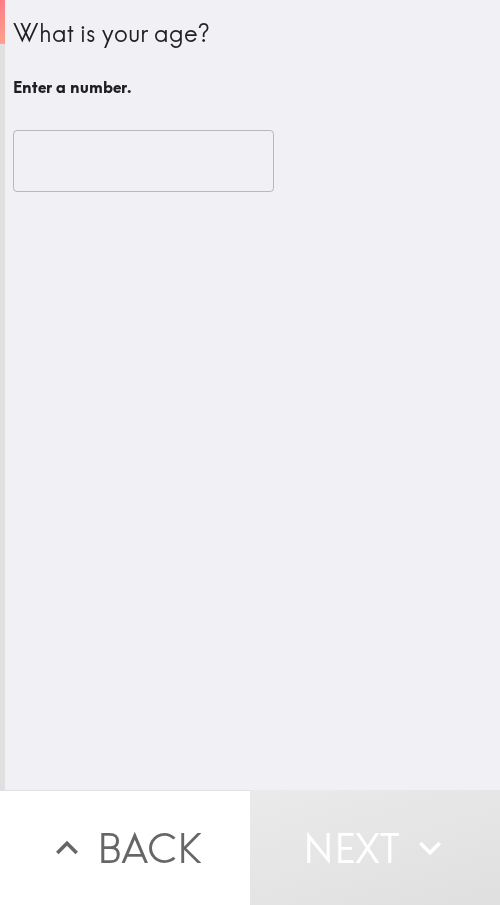 scroll, scrollTop: 0, scrollLeft: 0, axis: both 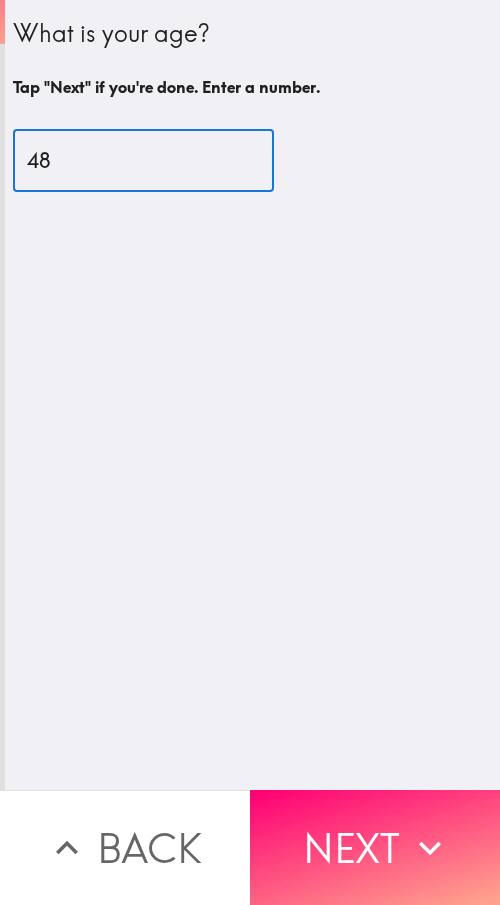type on "48" 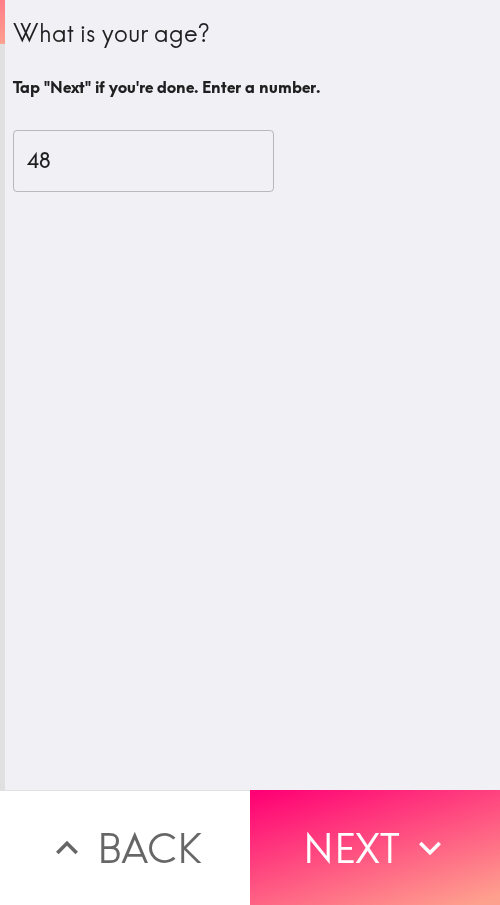 click on "Next" at bounding box center [375, 847] 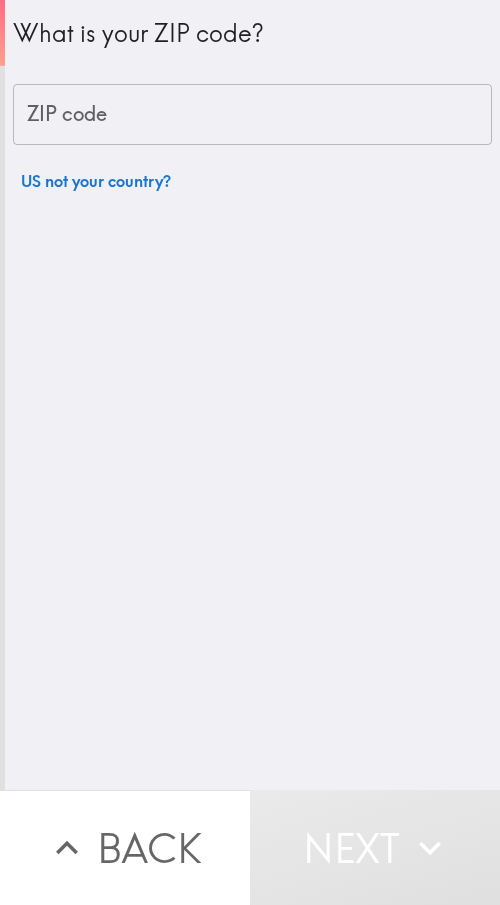click on "ZIP code" at bounding box center [252, 115] 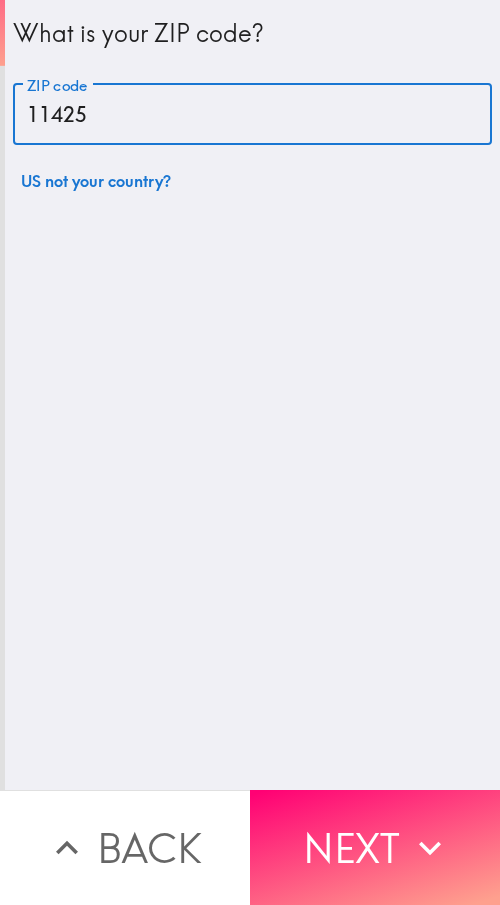 type on "11425" 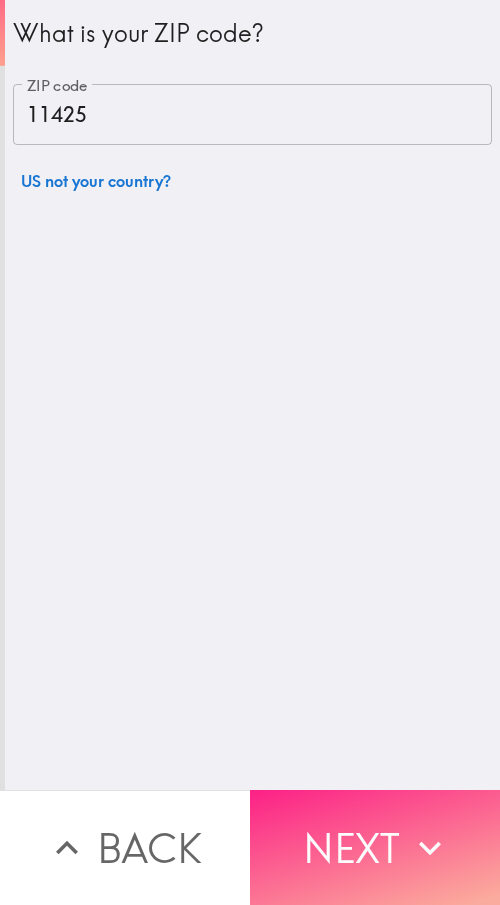 click on "Next" at bounding box center [375, 847] 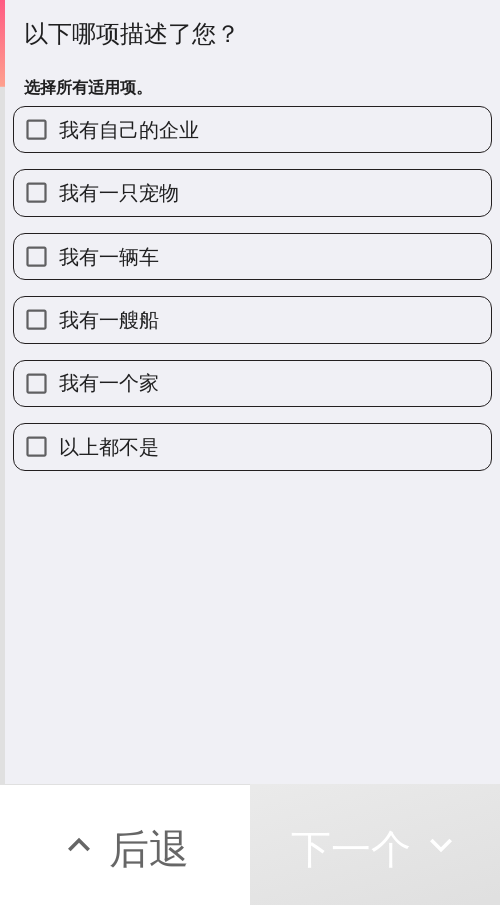 click on "我有自己的企业" at bounding box center (129, 129) 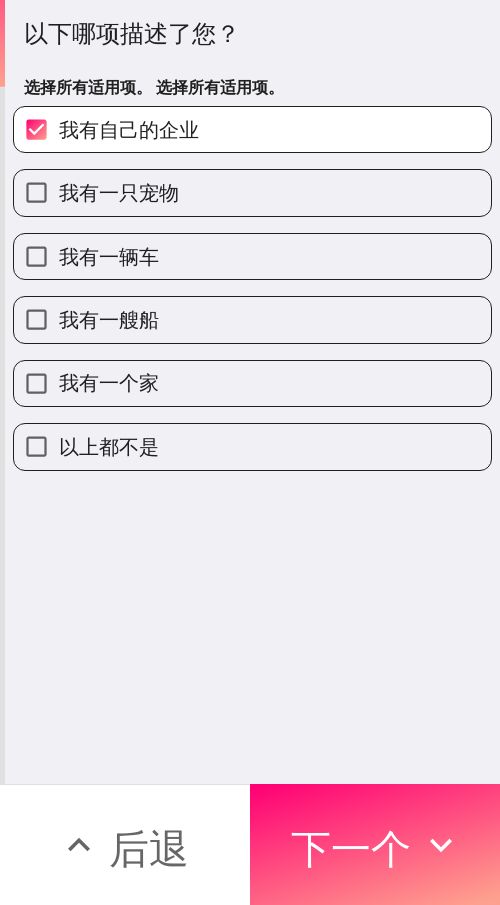 drag, startPoint x: 159, startPoint y: 261, endPoint x: 154, endPoint y: 312, distance: 51.24451 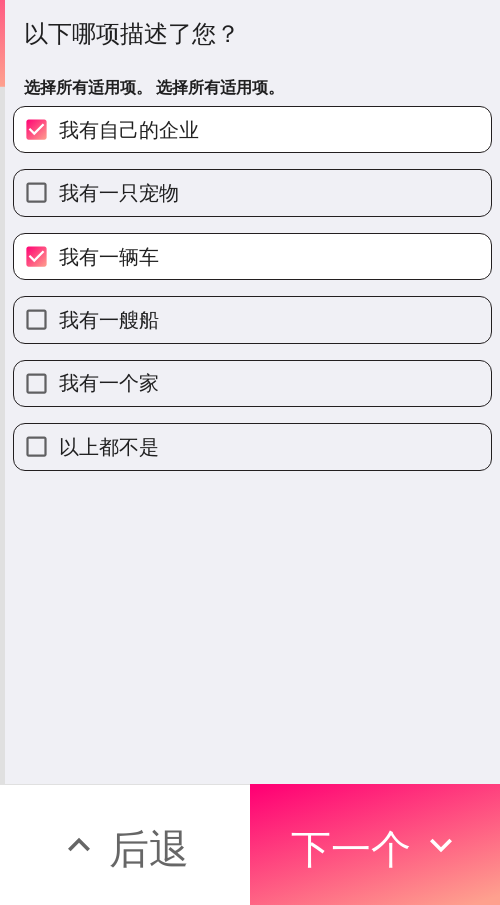 drag, startPoint x: 153, startPoint y: 313, endPoint x: 107, endPoint y: 314, distance: 46.010868 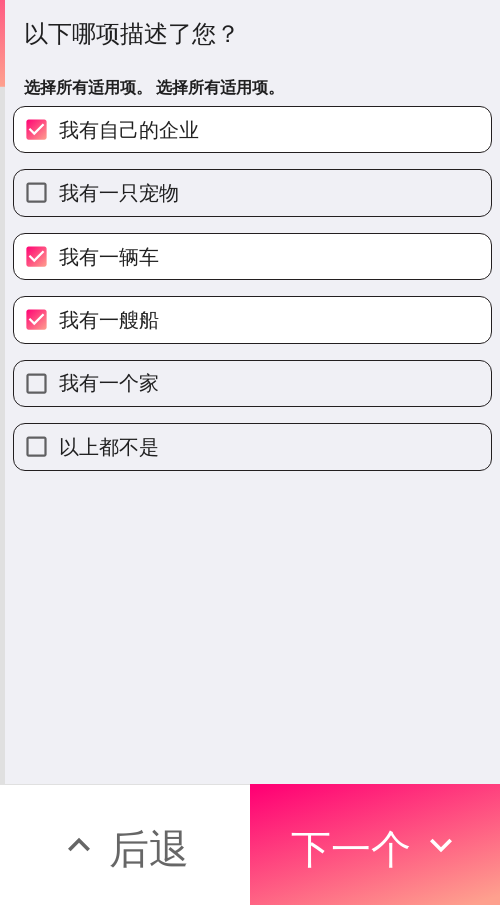 drag, startPoint x: 385, startPoint y: 810, endPoint x: 442, endPoint y: 819, distance: 57.706154 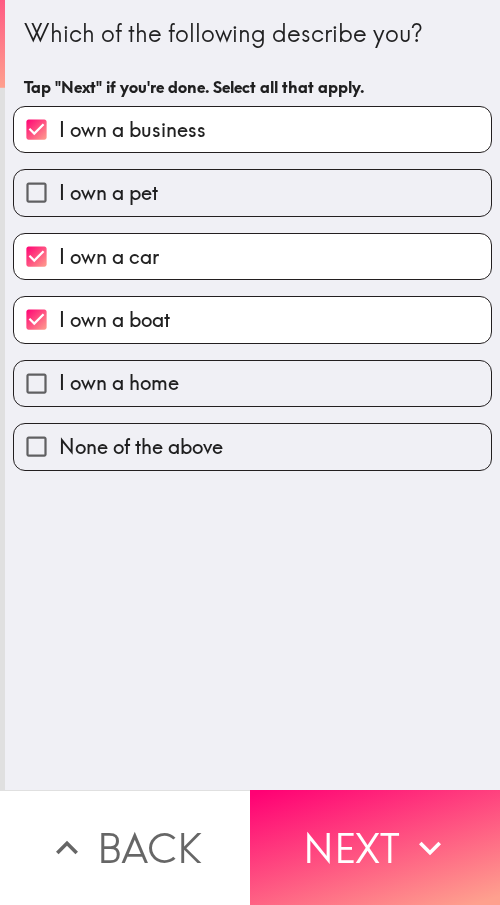 scroll, scrollTop: 0, scrollLeft: 0, axis: both 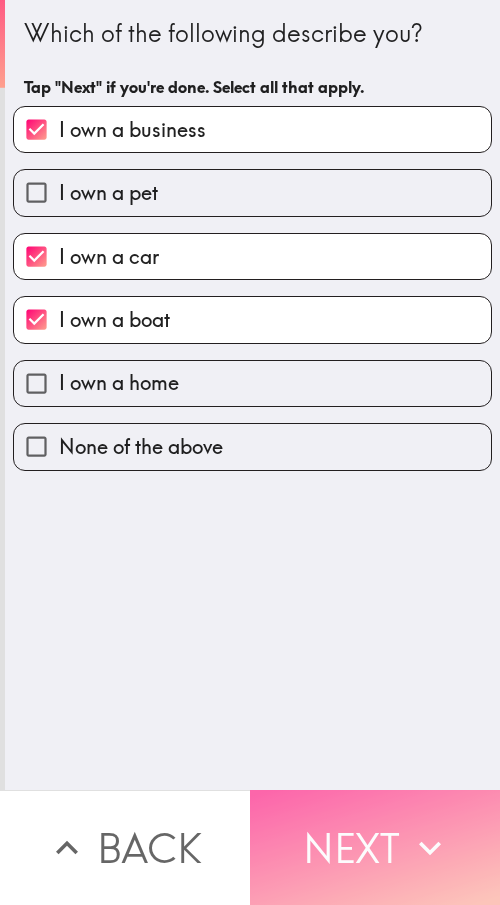 click on "Next" at bounding box center [375, 847] 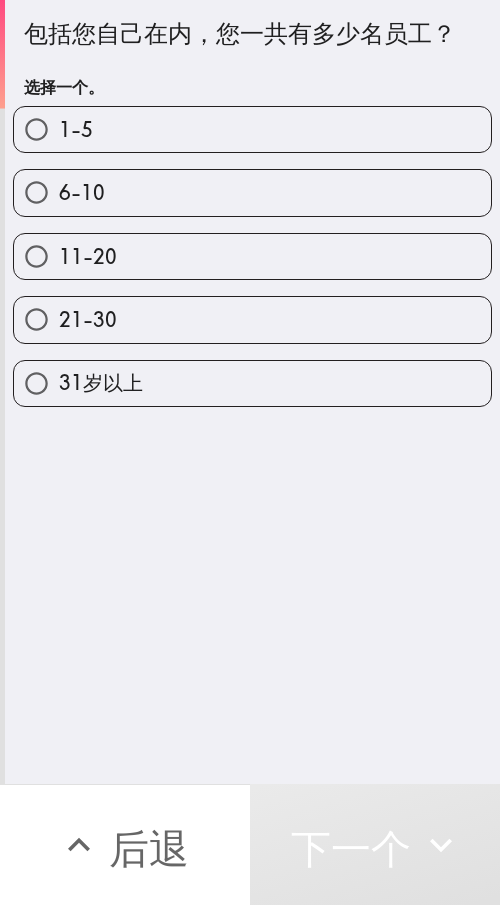 click on "11-20" at bounding box center [252, 256] 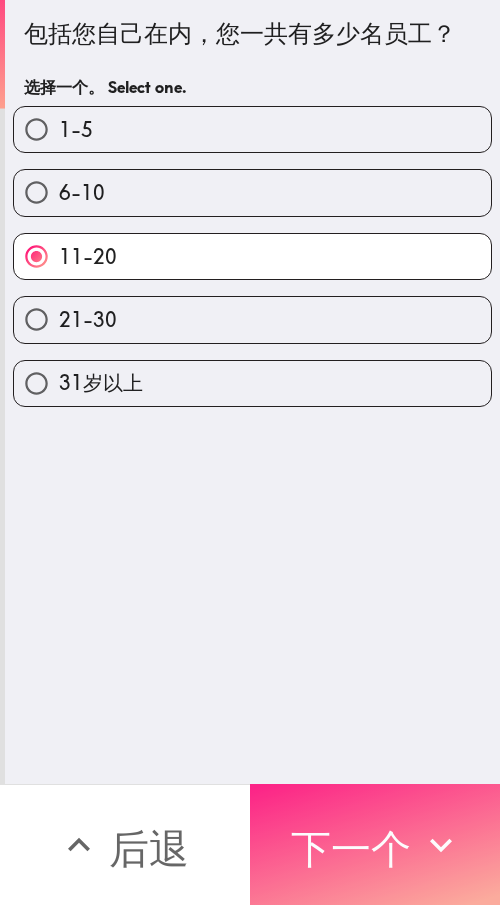 click 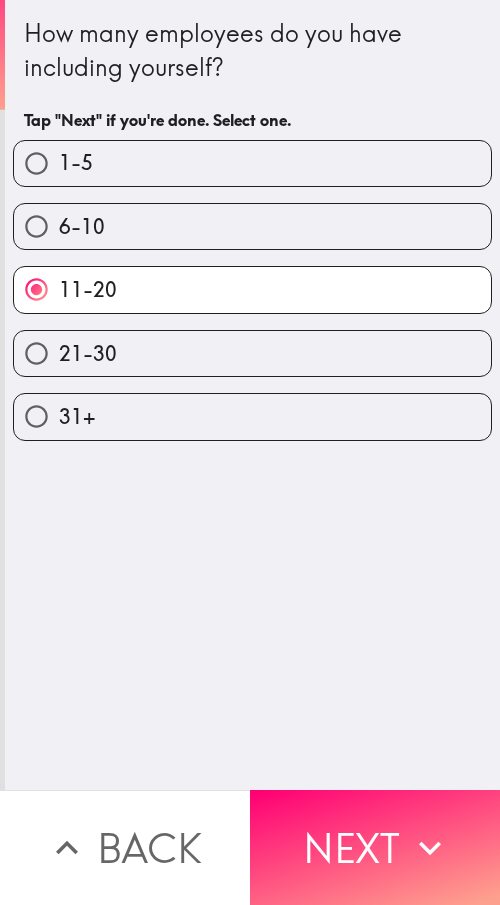 scroll, scrollTop: 0, scrollLeft: 0, axis: both 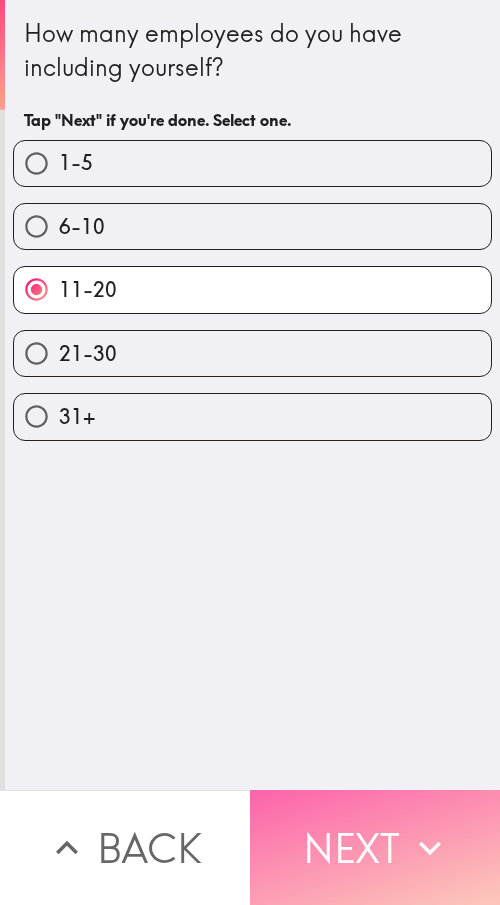 click 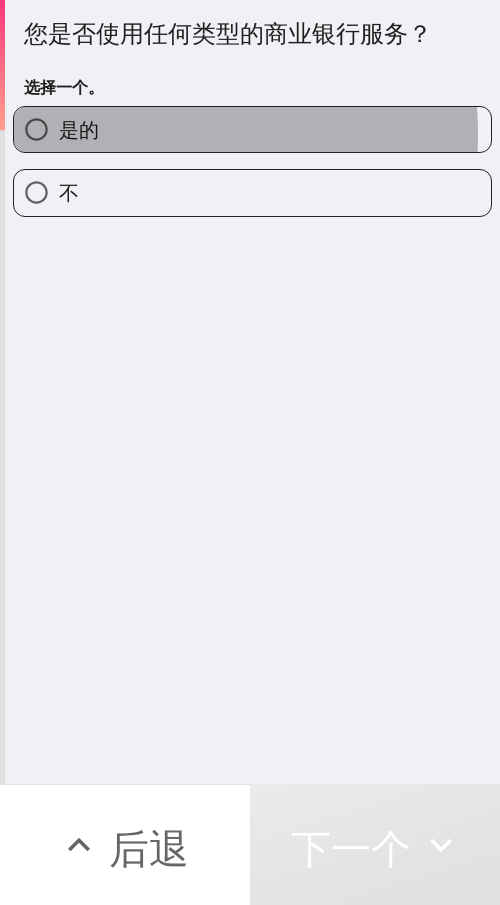 drag, startPoint x: 118, startPoint y: 134, endPoint x: 221, endPoint y: 144, distance: 103.4843 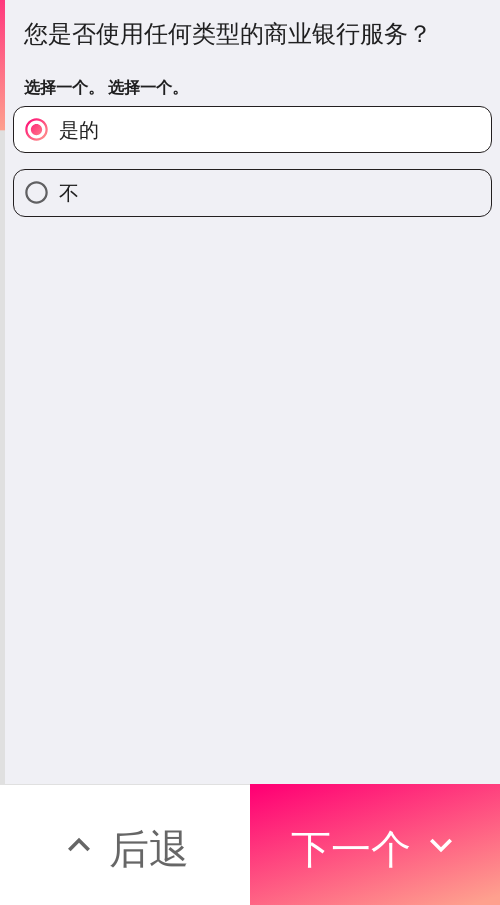 drag, startPoint x: 383, startPoint y: 836, endPoint x: 477, endPoint y: 836, distance: 94 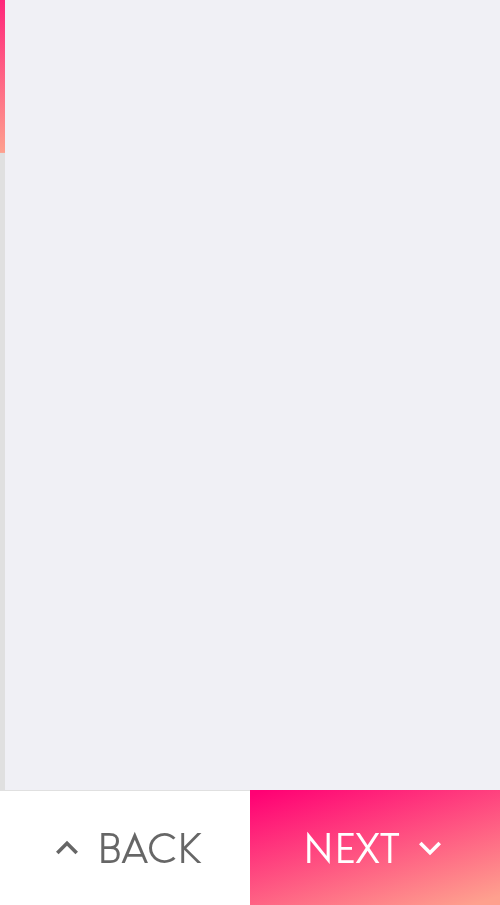 scroll, scrollTop: 0, scrollLeft: 0, axis: both 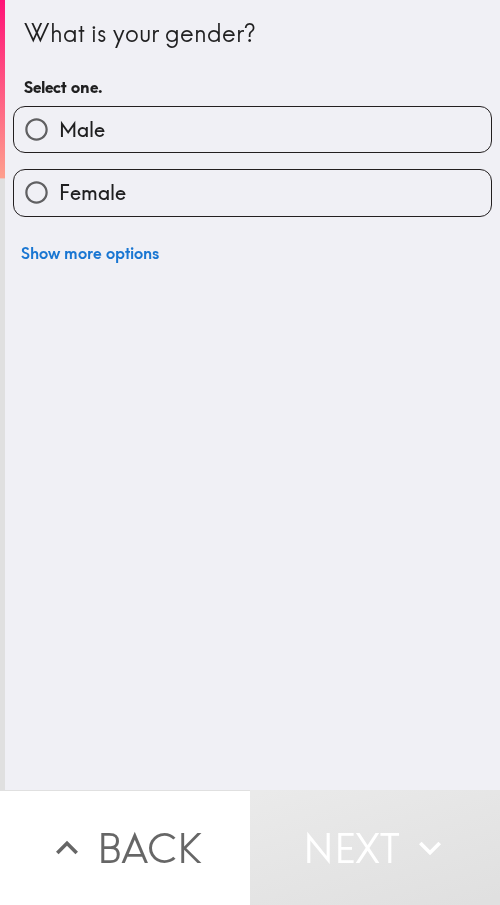 drag, startPoint x: 83, startPoint y: 190, endPoint x: 397, endPoint y: 163, distance: 315.1587 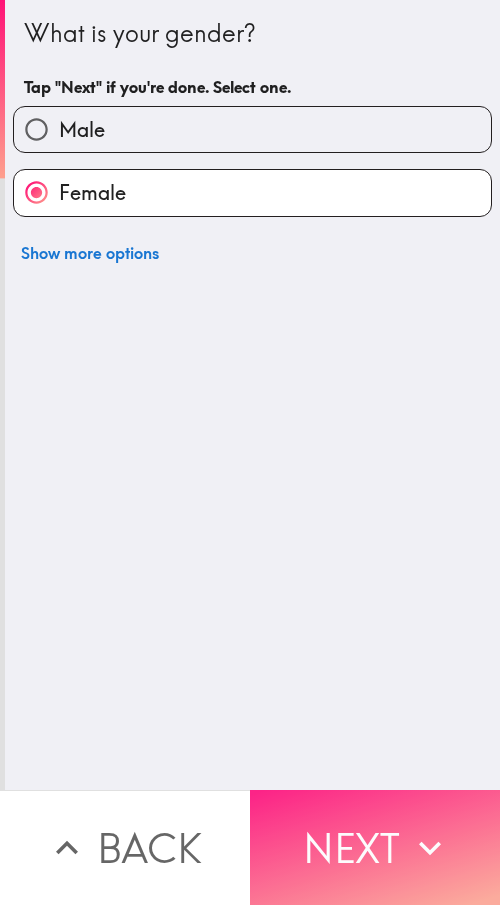 click on "Next" at bounding box center (375, 847) 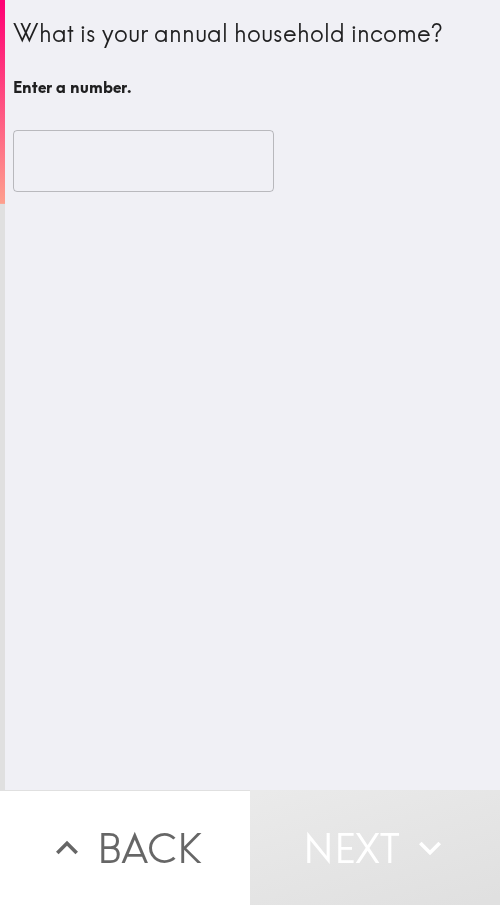 drag, startPoint x: 152, startPoint y: 333, endPoint x: 16, endPoint y: 321, distance: 136.52838 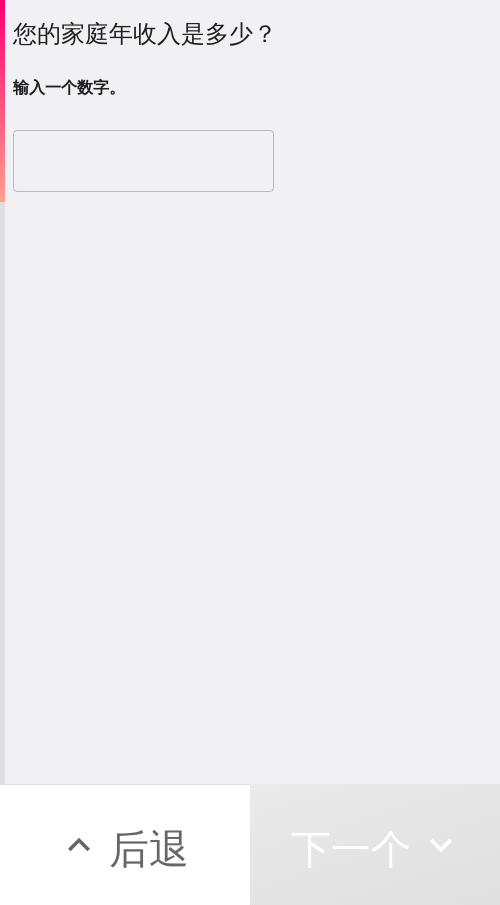 click at bounding box center (143, 161) 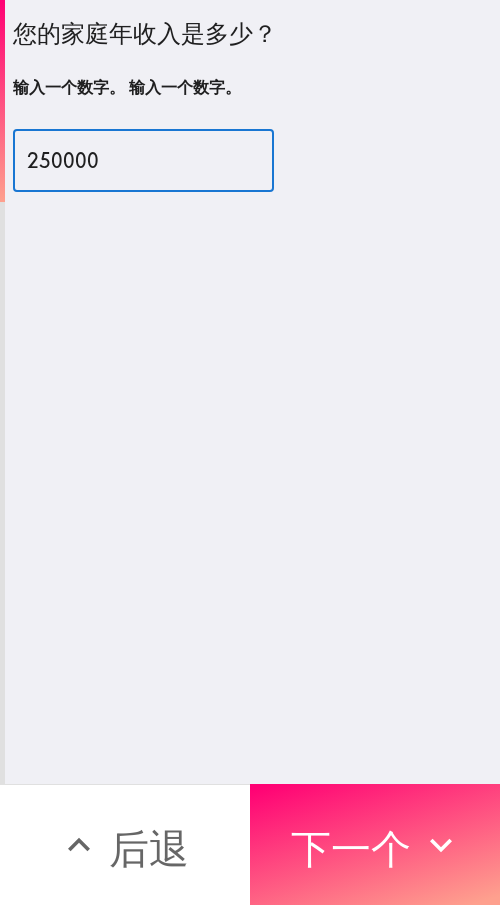 type on "250000" 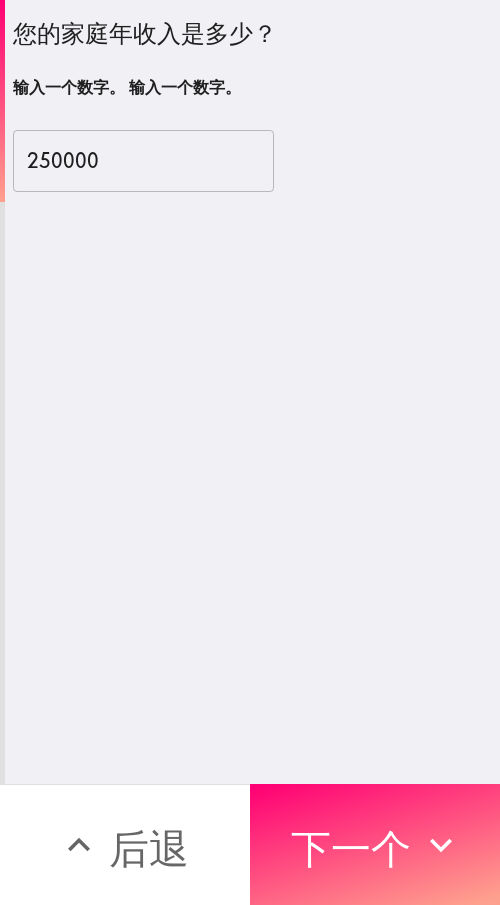 click on "您的家庭年收入是多少？ 输入一个数字。   输入一个数字。 250000 ​" at bounding box center [252, 392] 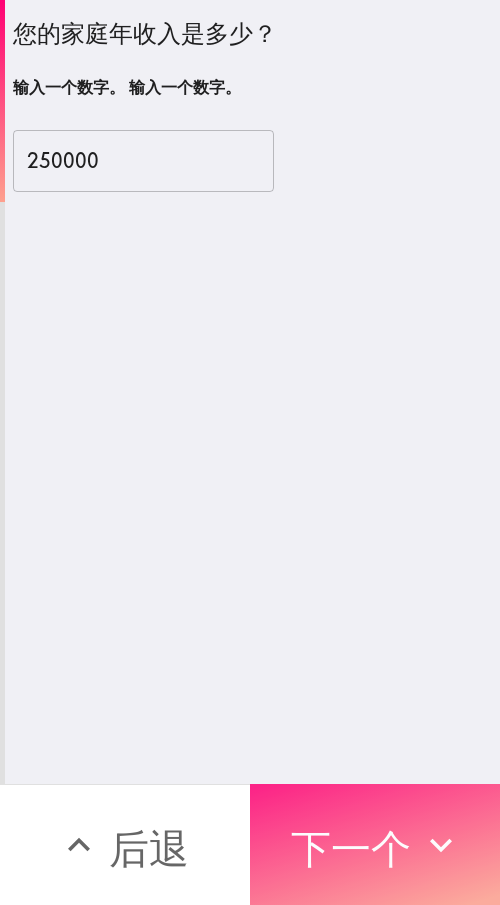 click on "下一个" at bounding box center [351, 848] 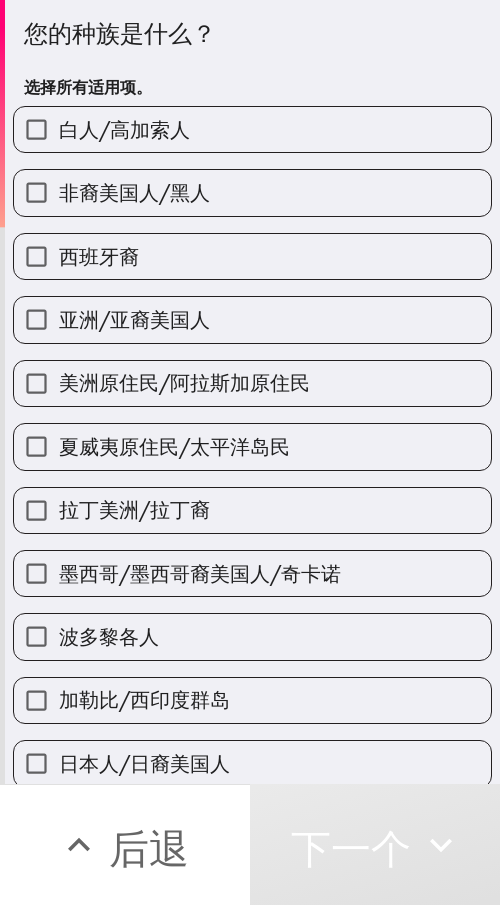 drag, startPoint x: 203, startPoint y: 131, endPoint x: 219, endPoint y: 135, distance: 16.492422 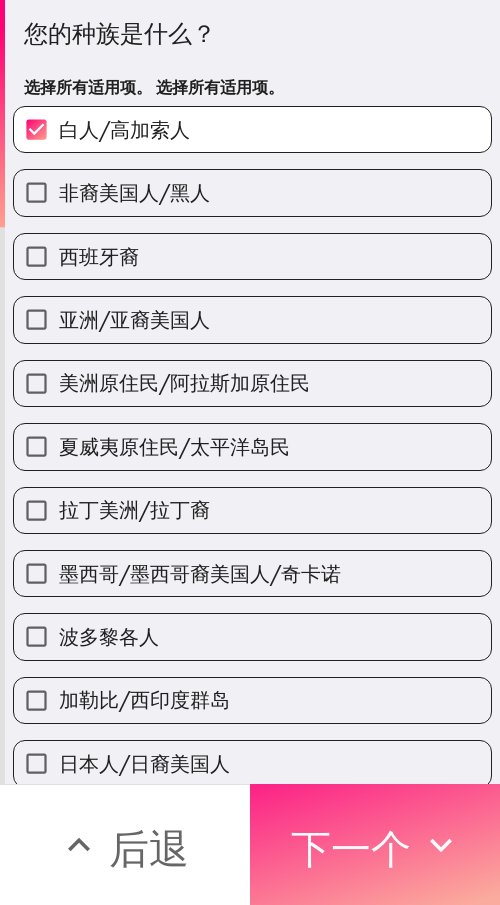 click 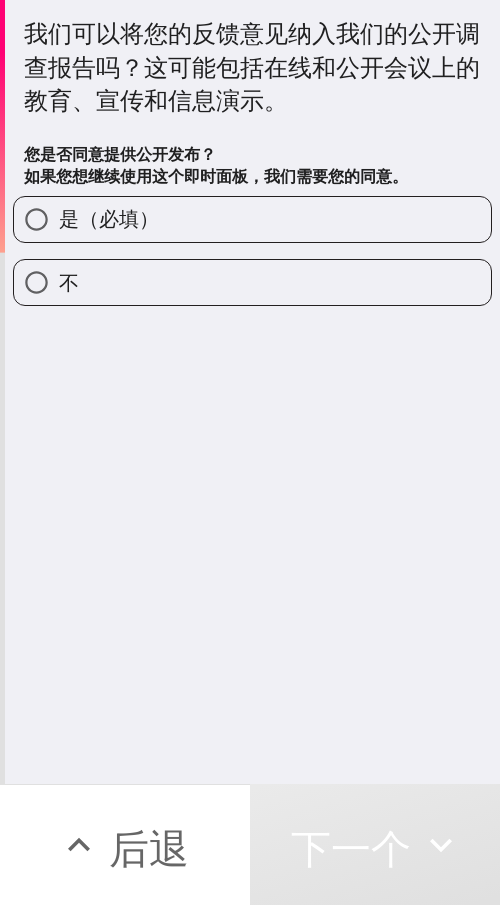 click on "是（必填）" at bounding box center (252, 219) 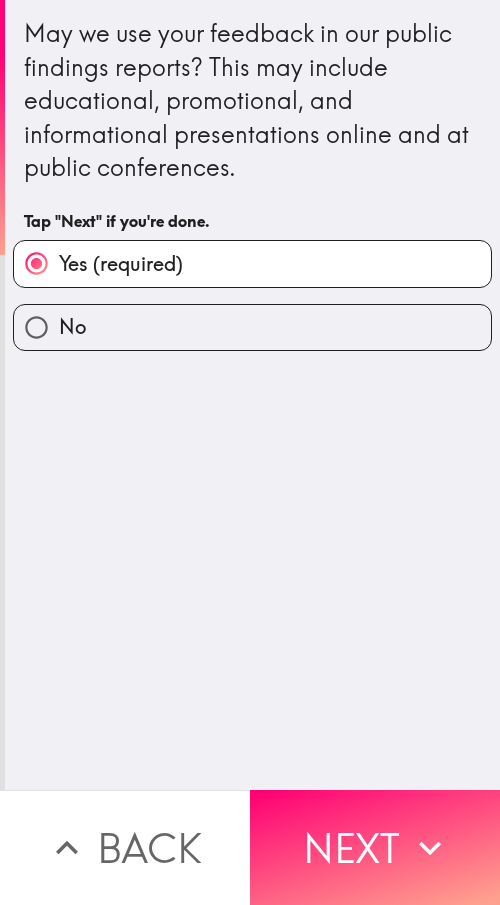 scroll, scrollTop: 0, scrollLeft: 0, axis: both 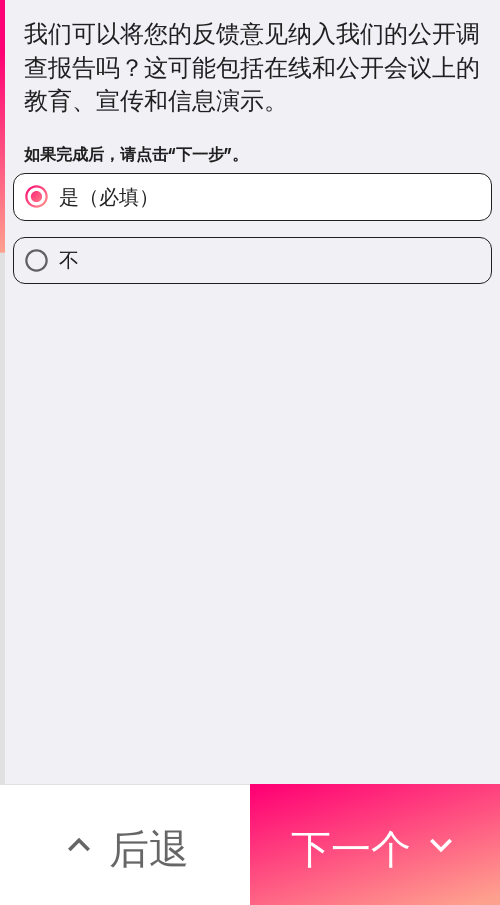 click on "我们可以将您的反馈意见纳入我们的公开调查报告吗？这可能包括在线和公开会议上的教育、宣传和信息演示。 如果完成后，请点击“下一步”。 是（必填） 不" at bounding box center (252, 392) 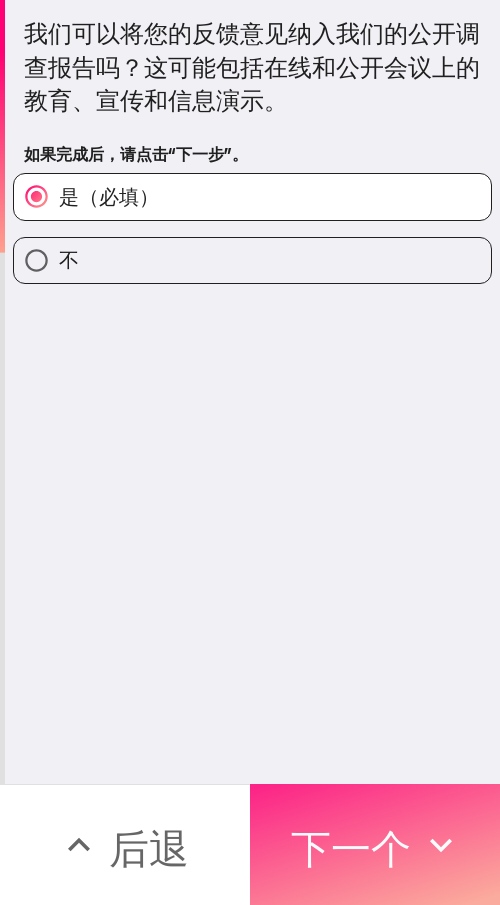 drag, startPoint x: 401, startPoint y: 837, endPoint x: 390, endPoint y: 836, distance: 11.045361 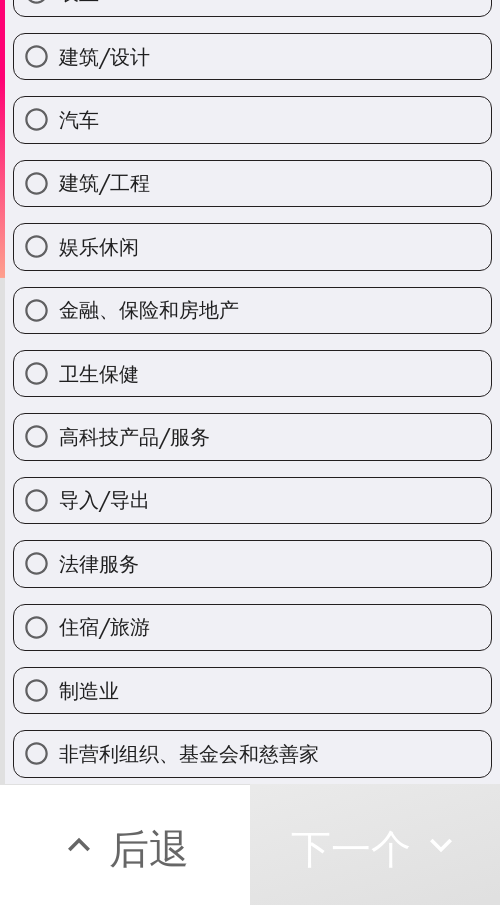 scroll, scrollTop: 400, scrollLeft: 0, axis: vertical 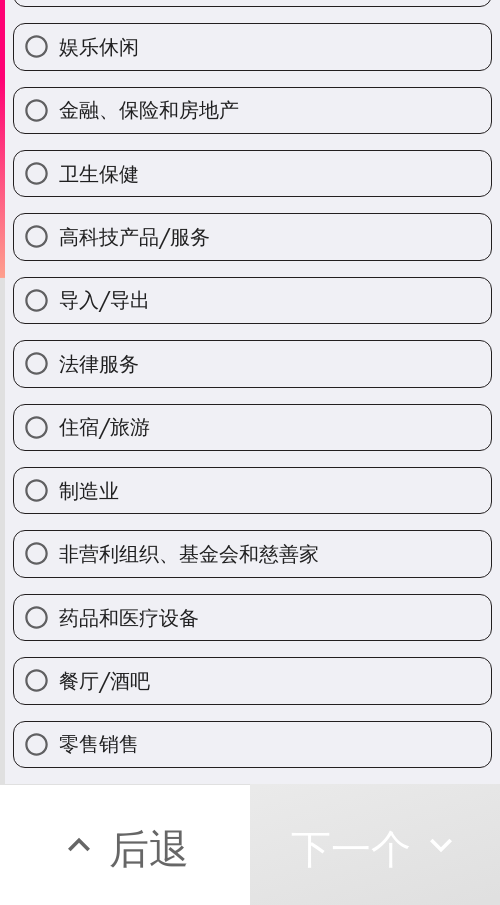click on "住宿/旅游" at bounding box center [252, 427] 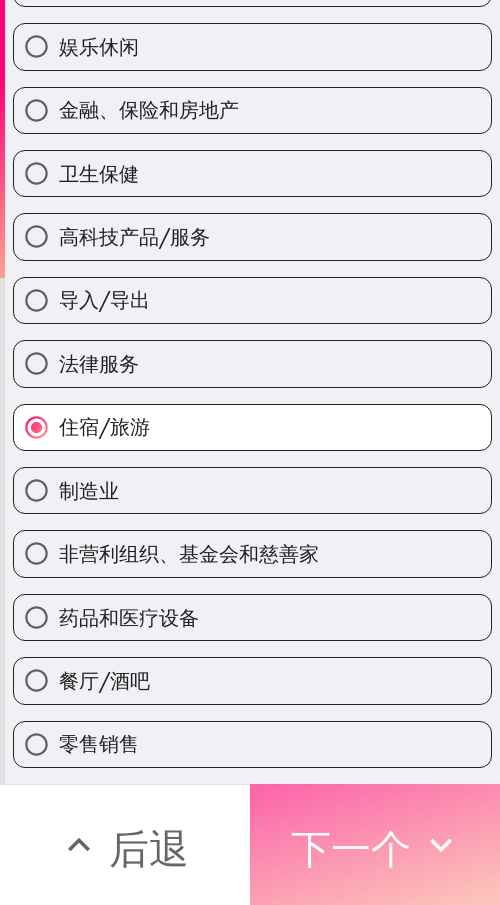 click on "下一个" at bounding box center (351, 848) 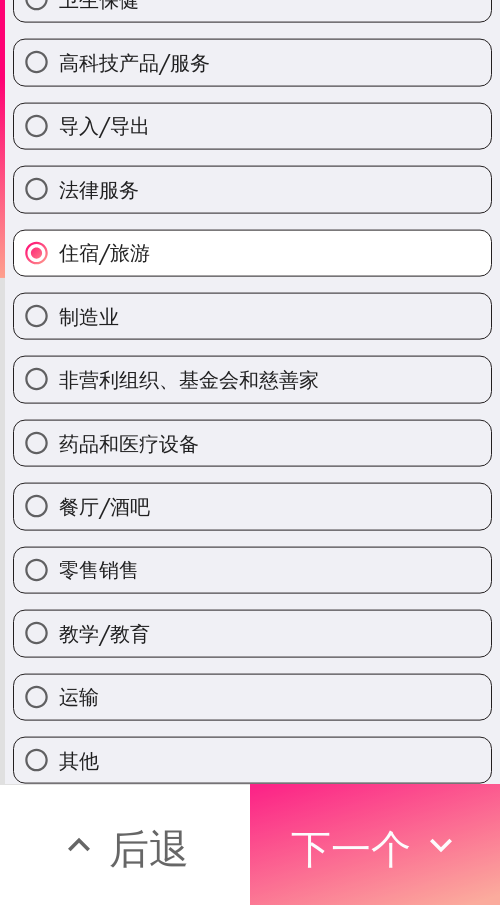 scroll, scrollTop: 0, scrollLeft: 0, axis: both 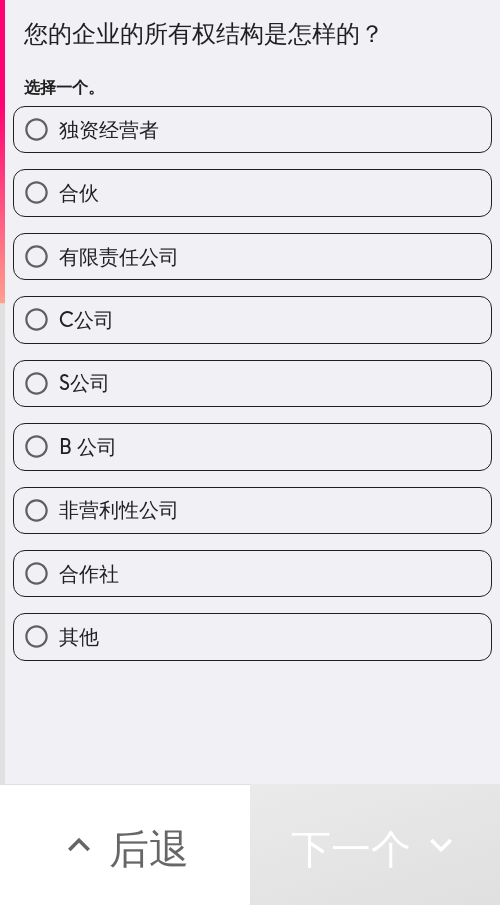 click on "合伙" at bounding box center [252, 192] 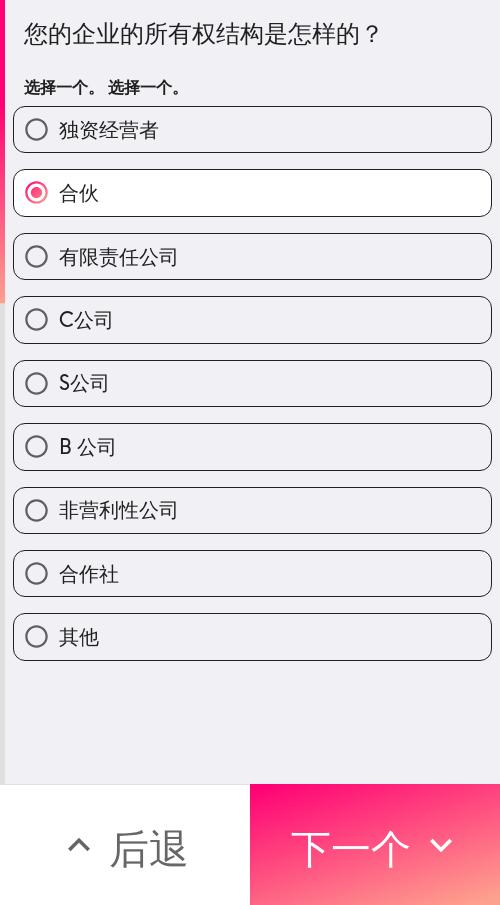 drag, startPoint x: 399, startPoint y: 807, endPoint x: 489, endPoint y: 807, distance: 90 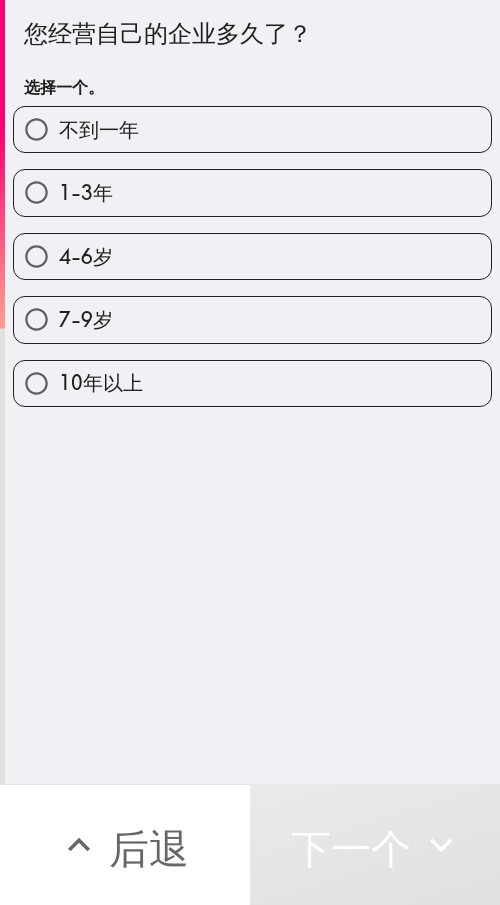 click on "1-3年" at bounding box center [252, 192] 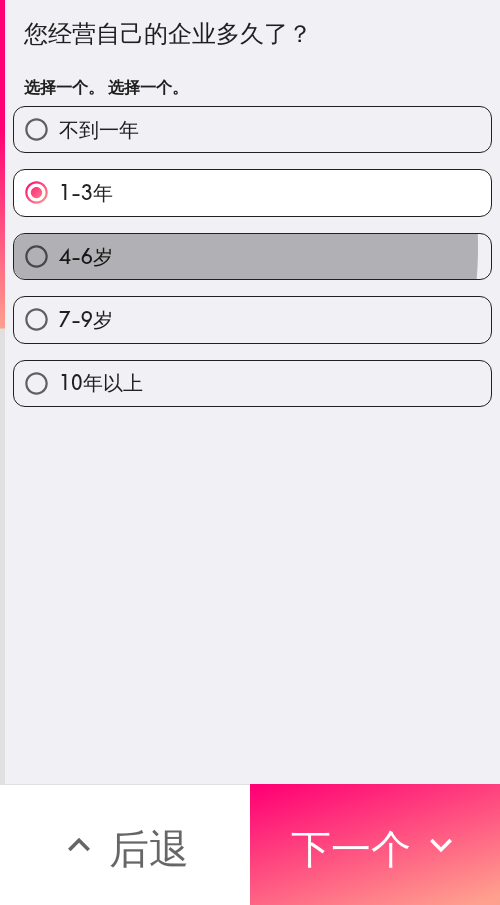 click on "4-6岁" at bounding box center (252, 256) 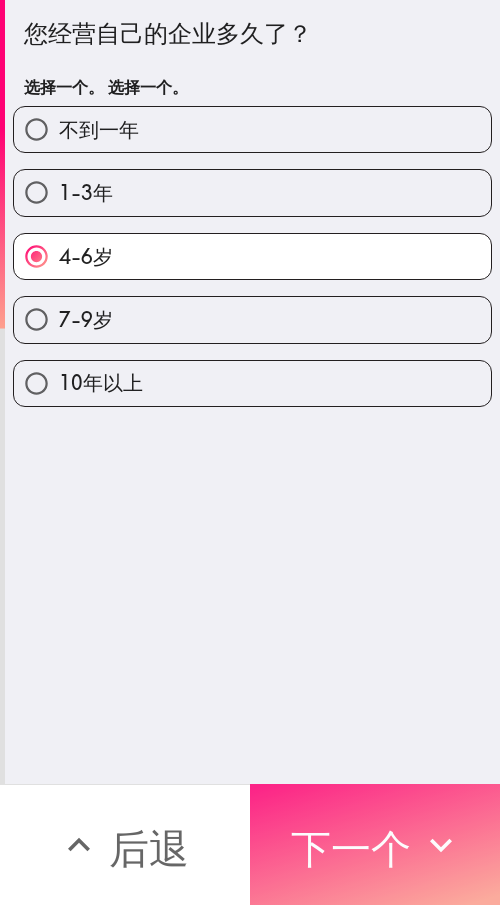 drag, startPoint x: 395, startPoint y: 837, endPoint x: 481, endPoint y: 837, distance: 86 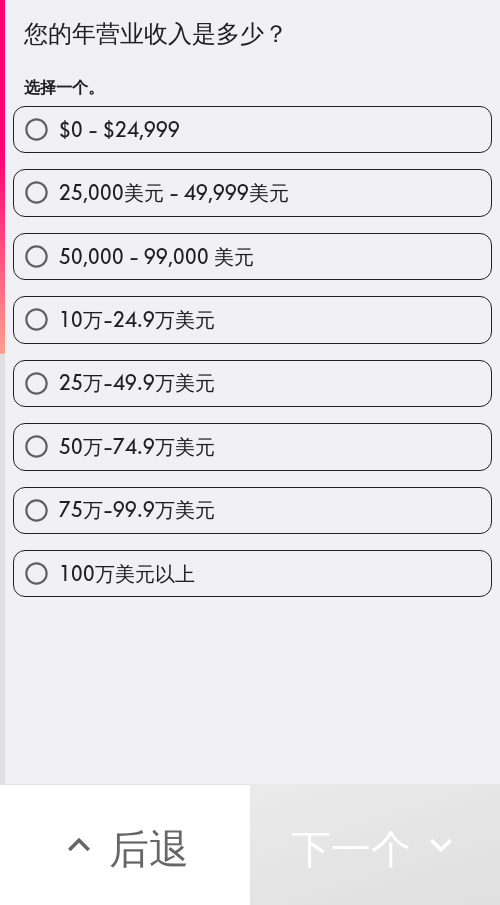 drag, startPoint x: 192, startPoint y: 447, endPoint x: 237, endPoint y: 447, distance: 45 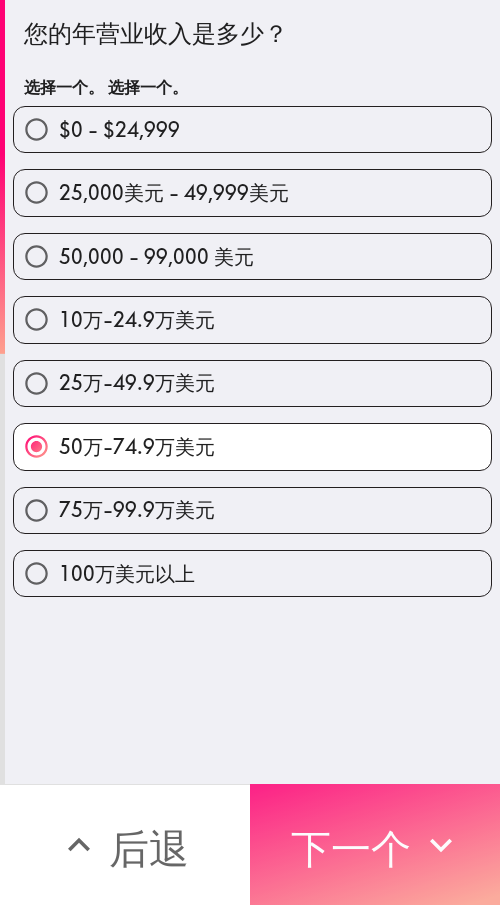 drag, startPoint x: 385, startPoint y: 814, endPoint x: 434, endPoint y: 817, distance: 49.09175 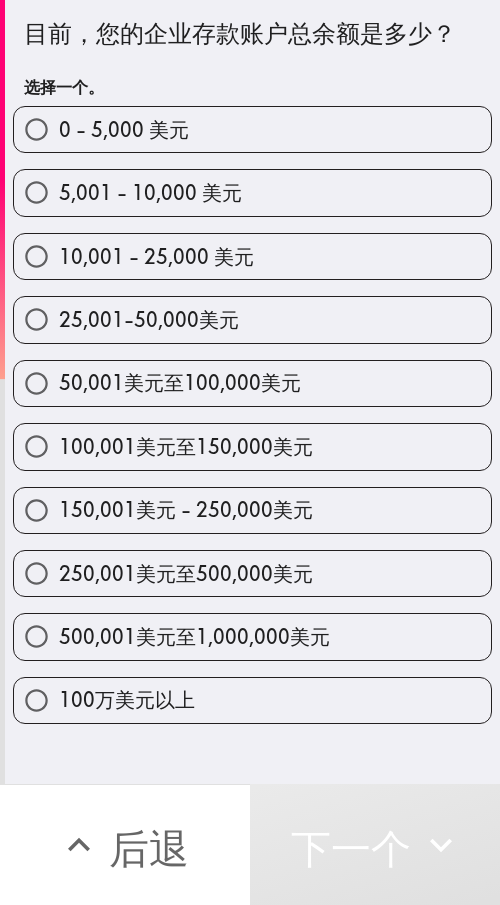 drag, startPoint x: 213, startPoint y: 575, endPoint x: 231, endPoint y: 573, distance: 18.110771 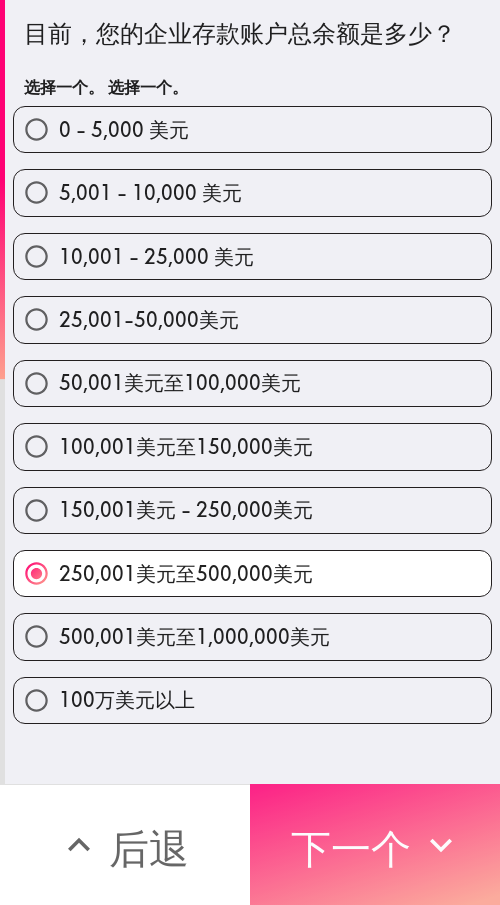 drag, startPoint x: 425, startPoint y: 808, endPoint x: 477, endPoint y: 808, distance: 52 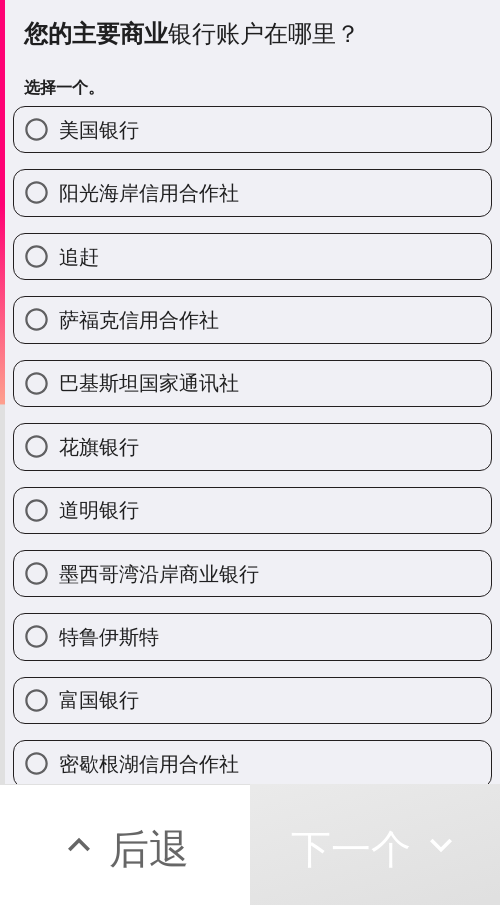 click on "美国银行" at bounding box center [252, 129] 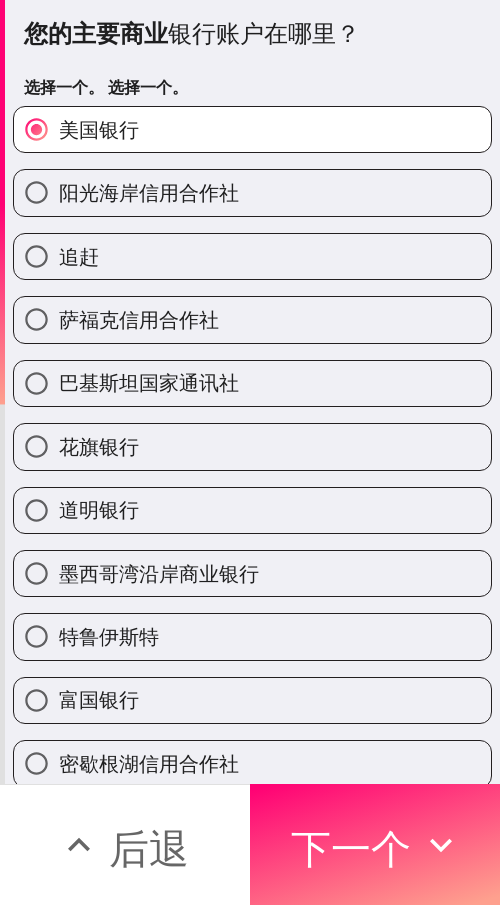 drag, startPoint x: 372, startPoint y: 838, endPoint x: 498, endPoint y: 838, distance: 126 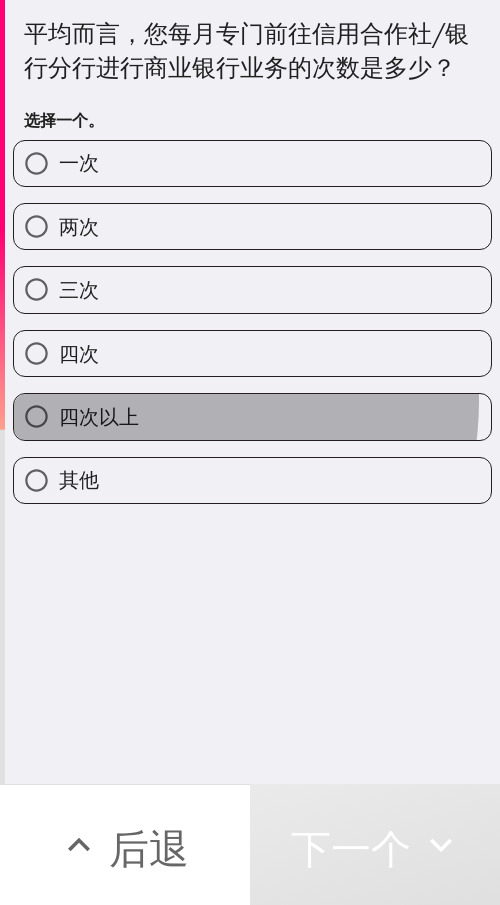 click on "四次以上" at bounding box center [252, 416] 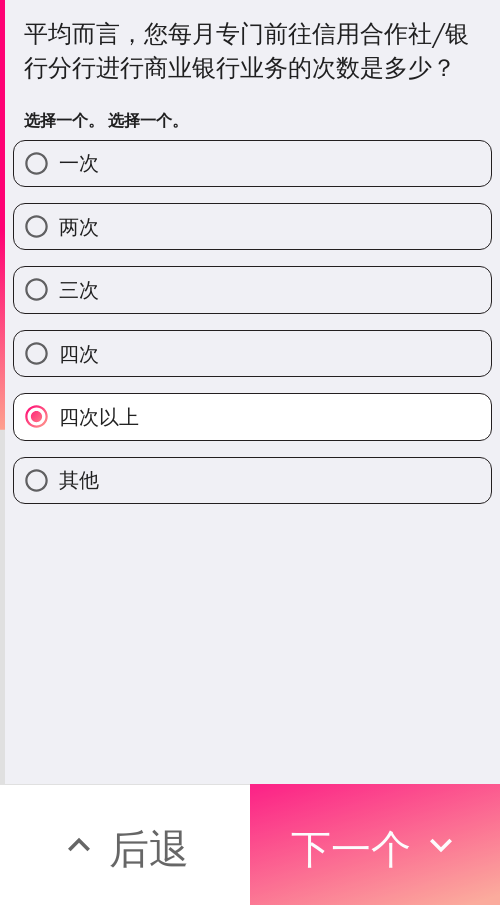 drag, startPoint x: 382, startPoint y: 832, endPoint x: 471, endPoint y: 833, distance: 89.005615 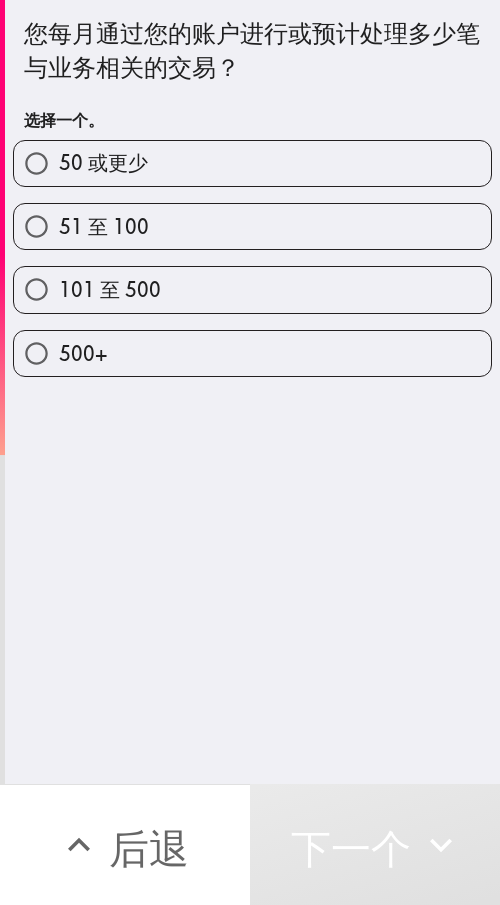 drag, startPoint x: 170, startPoint y: 221, endPoint x: 186, endPoint y: 222, distance: 16.03122 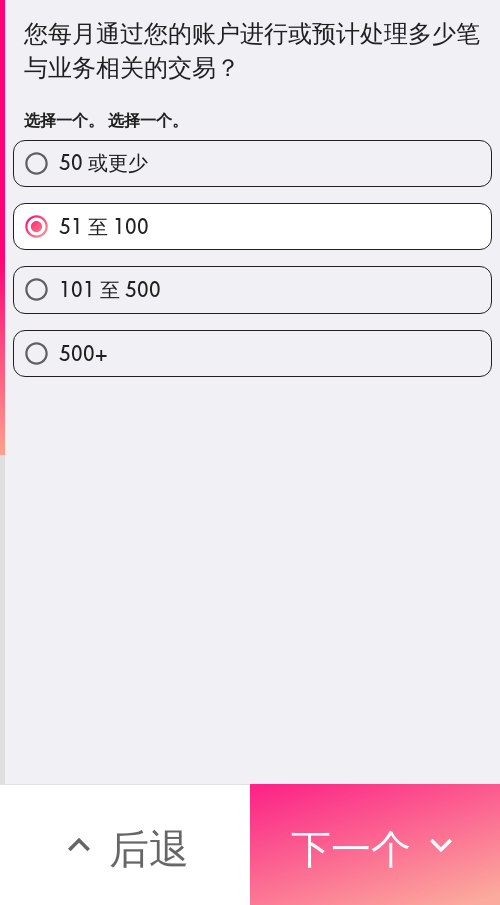 drag, startPoint x: 357, startPoint y: 830, endPoint x: 473, endPoint y: 832, distance: 116.01724 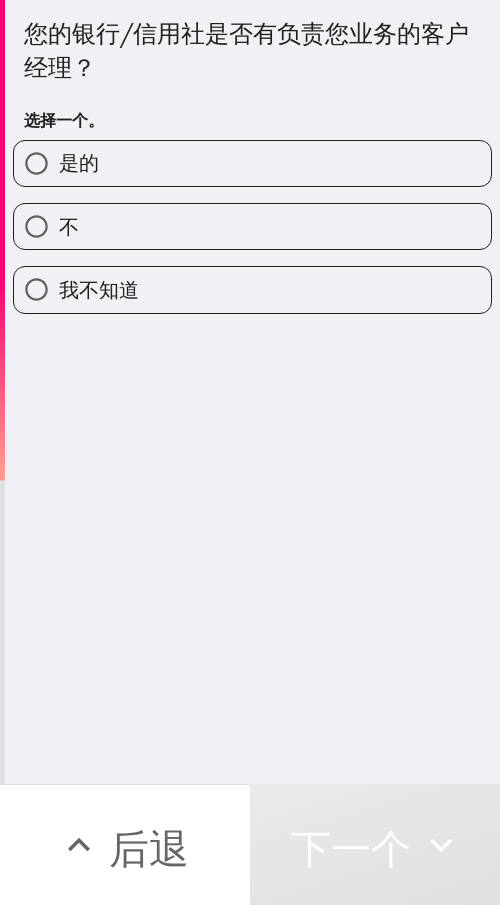 drag, startPoint x: 168, startPoint y: 161, endPoint x: 186, endPoint y: 161, distance: 18 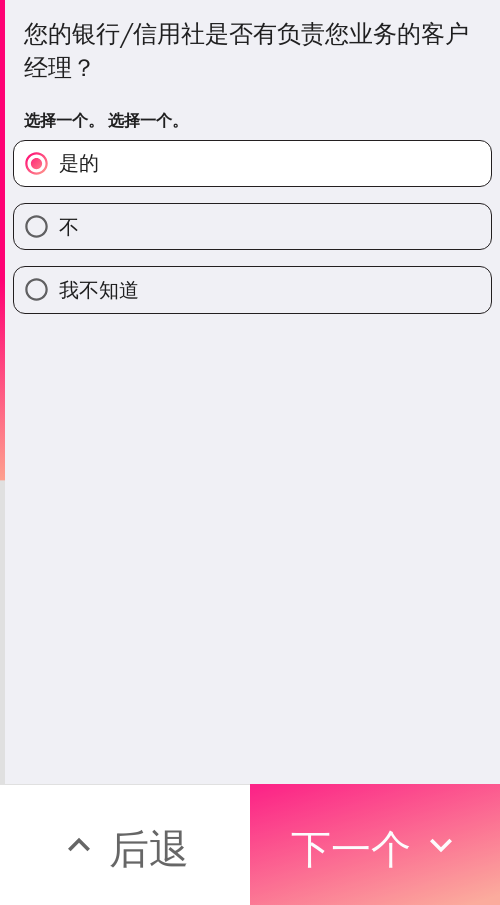 drag, startPoint x: 399, startPoint y: 825, endPoint x: 440, endPoint y: 827, distance: 41.04875 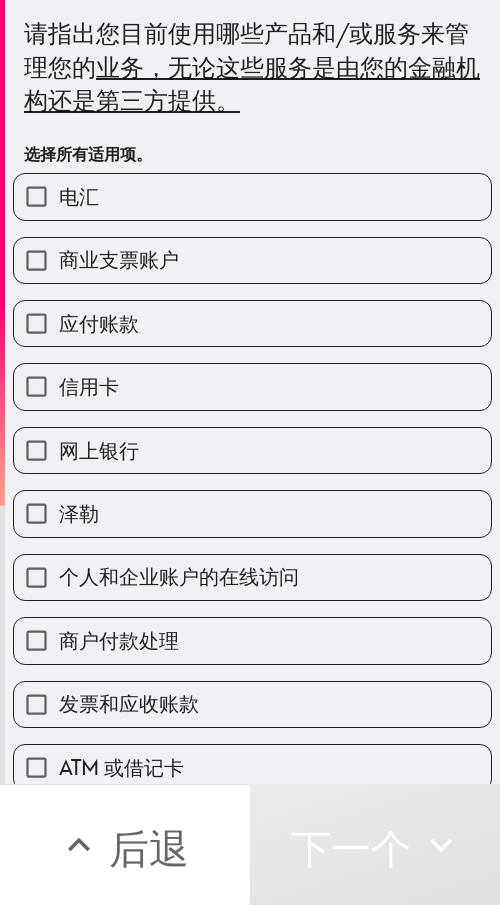 click on "电汇" at bounding box center [252, 196] 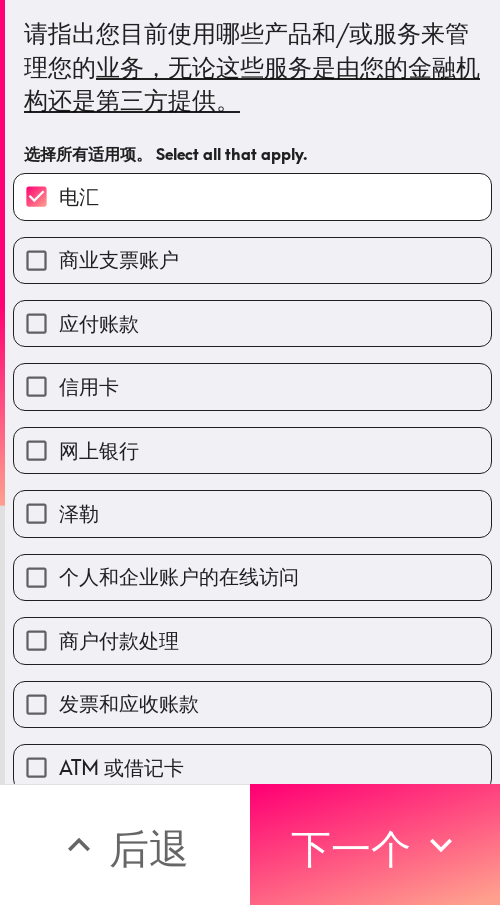 click on "商业支票账户" at bounding box center (119, 260) 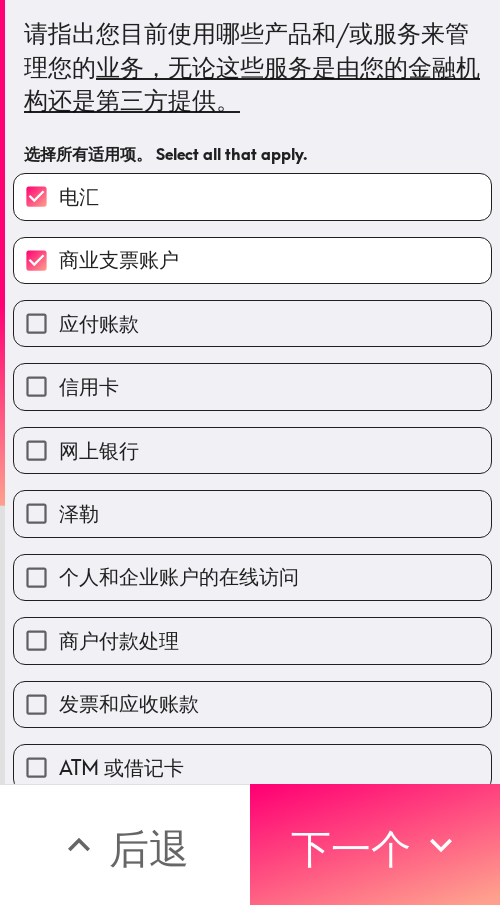 click on "应付账款" at bounding box center [99, 323] 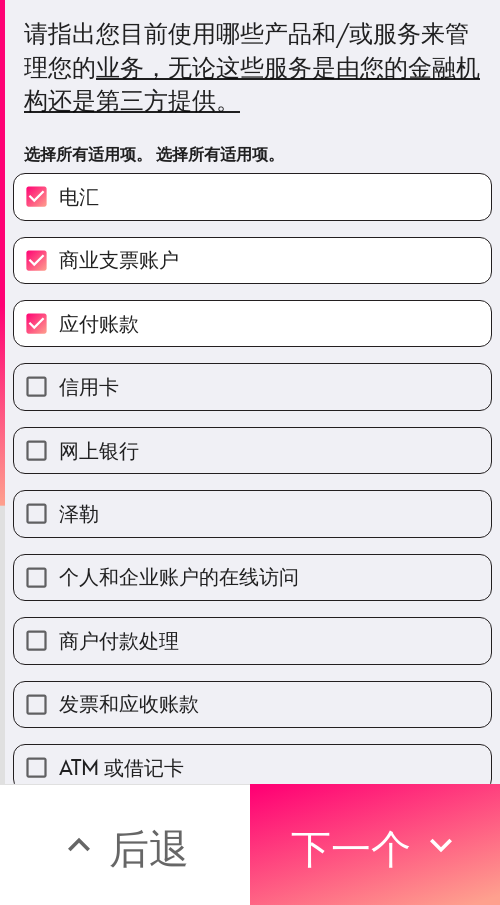 click on "泽勒" at bounding box center (252, 513) 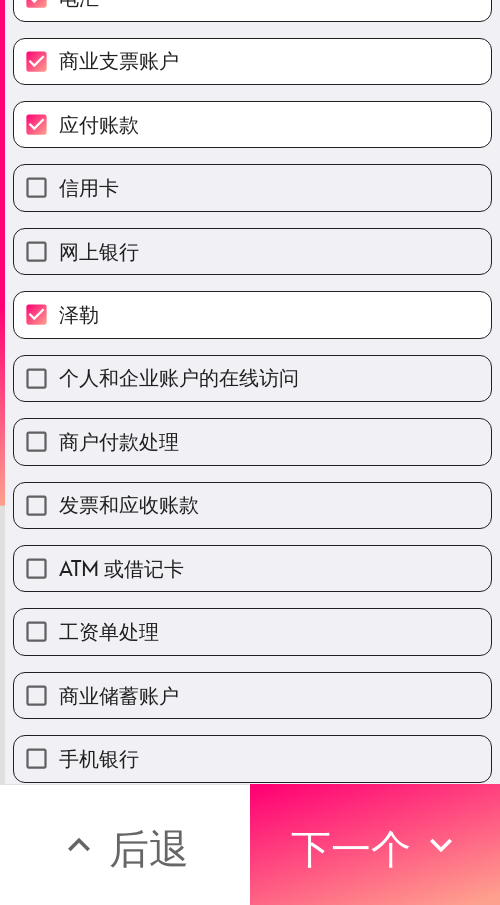 scroll, scrollTop: 200, scrollLeft: 0, axis: vertical 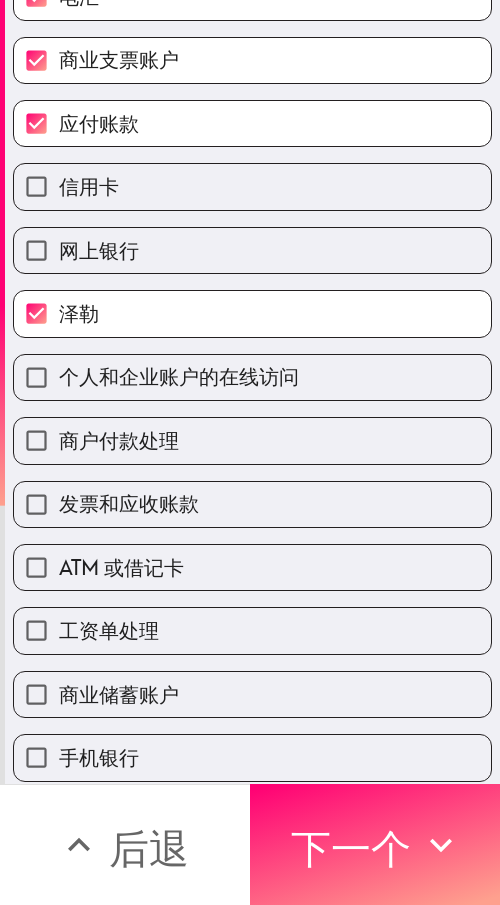 click on "个人和企业账户的在线访问" at bounding box center (179, 376) 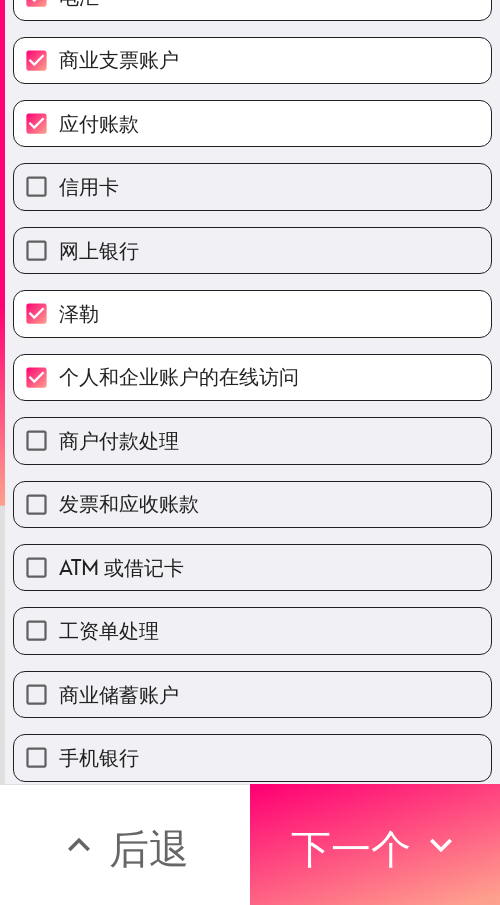click on "发票和应收账款" at bounding box center [252, 504] 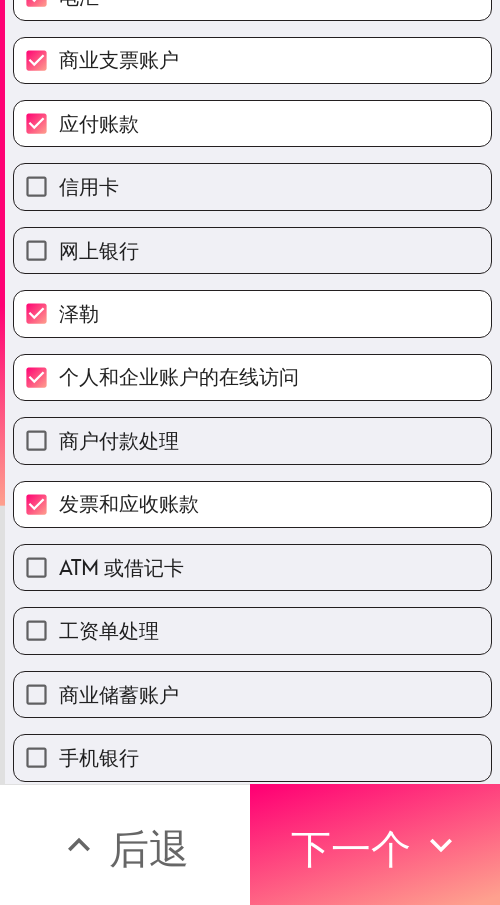 click on "ATM 或借记卡" at bounding box center (121, 567) 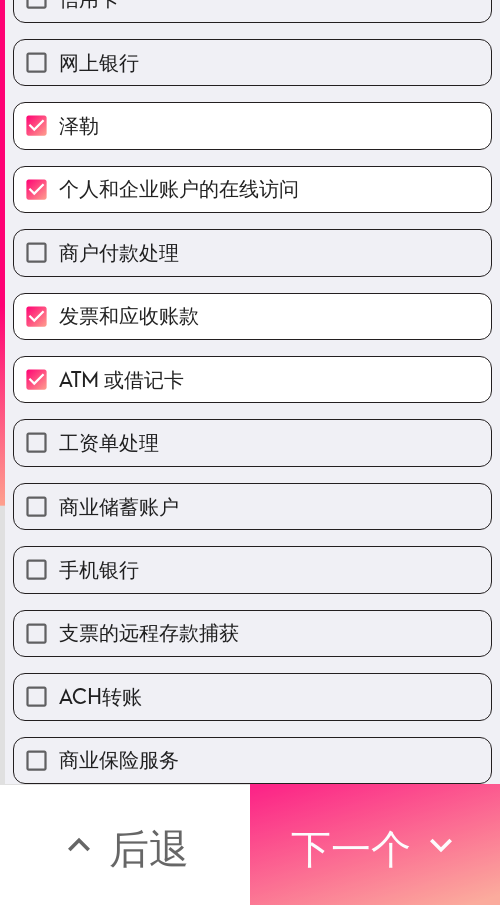 click on "下一个" at bounding box center (351, 845) 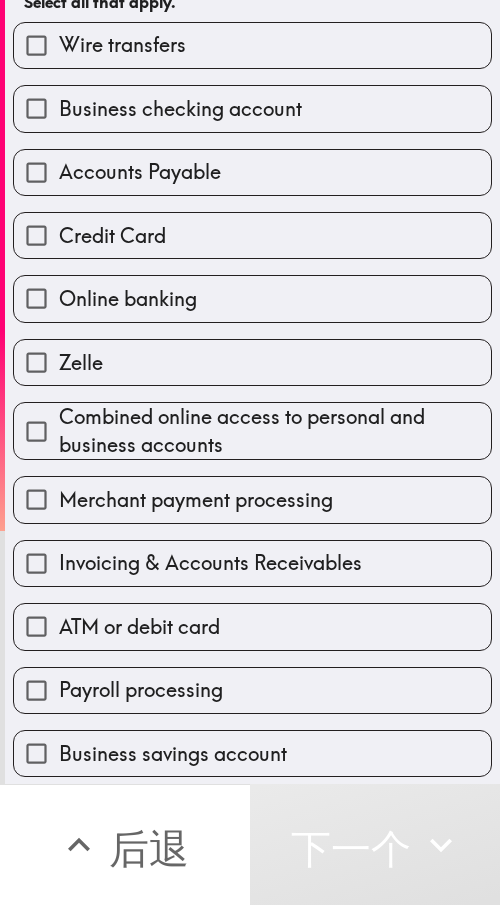 scroll, scrollTop: 37, scrollLeft: 0, axis: vertical 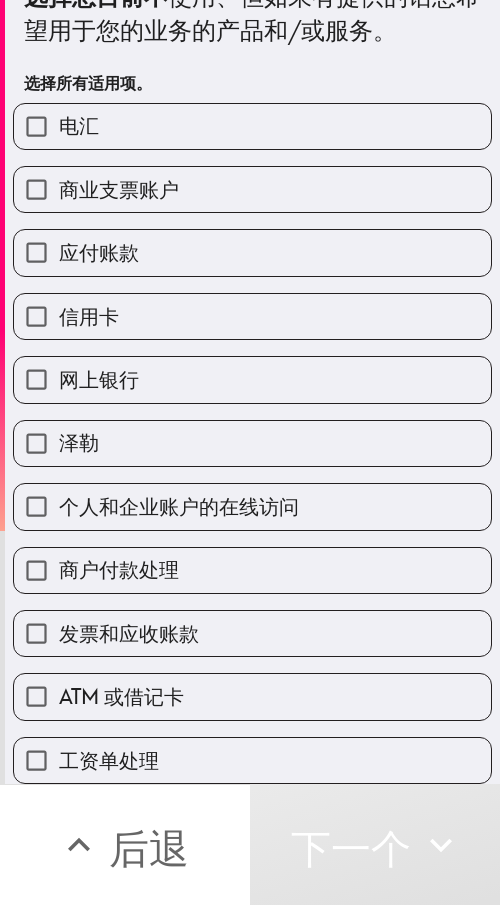 drag, startPoint x: 164, startPoint y: 138, endPoint x: 173, endPoint y: 221, distance: 83.48653 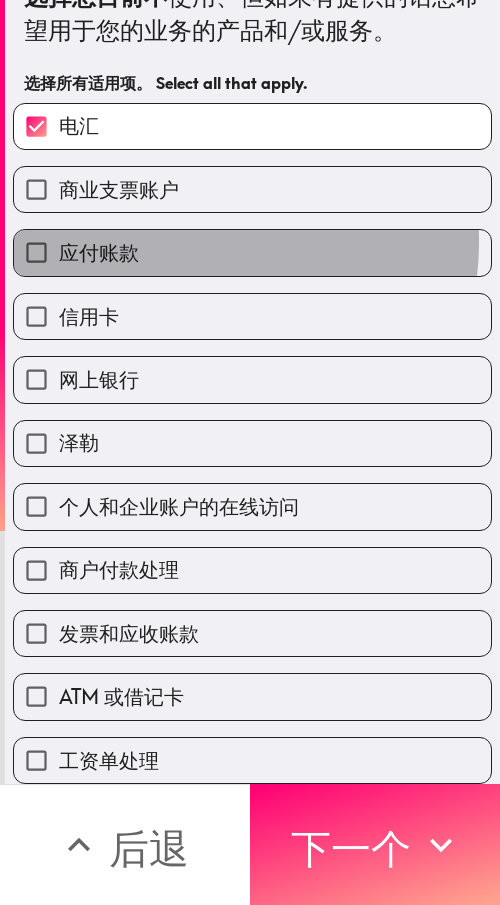 click on "应付账款" at bounding box center (252, 252) 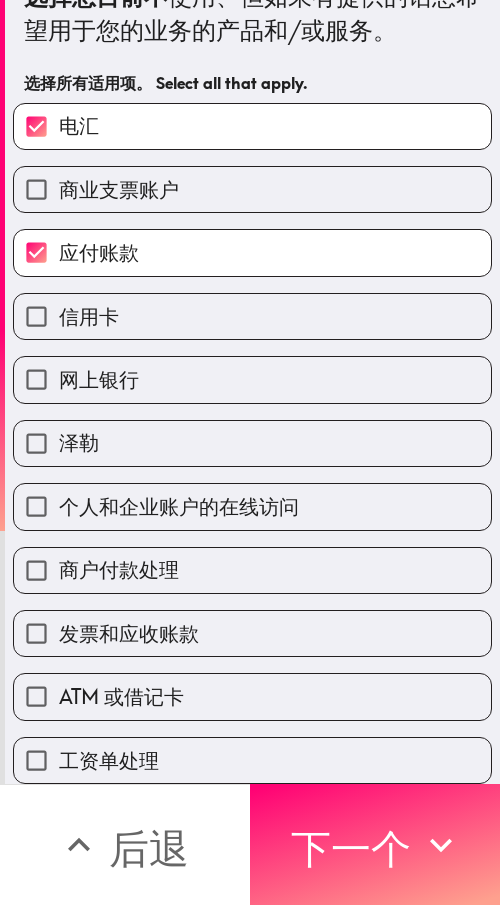 click on "网上银行" at bounding box center [252, 379] 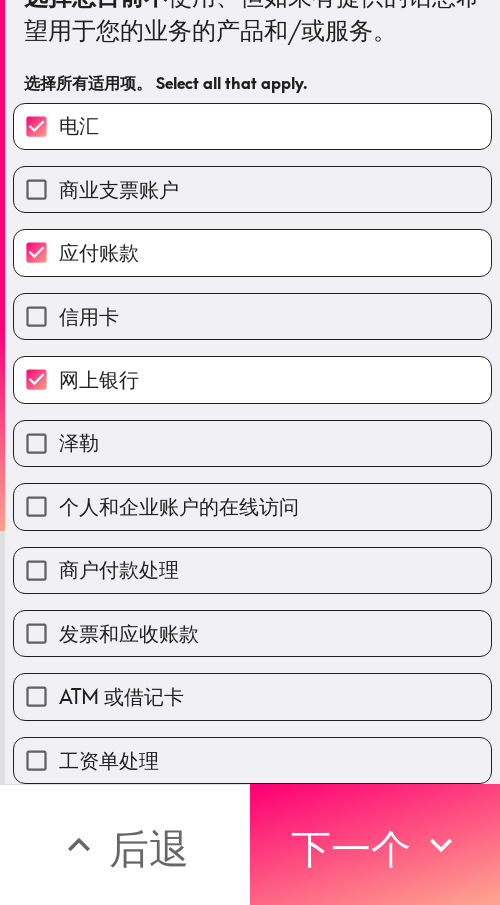 click on "发票和应收账款" at bounding box center [252, 633] 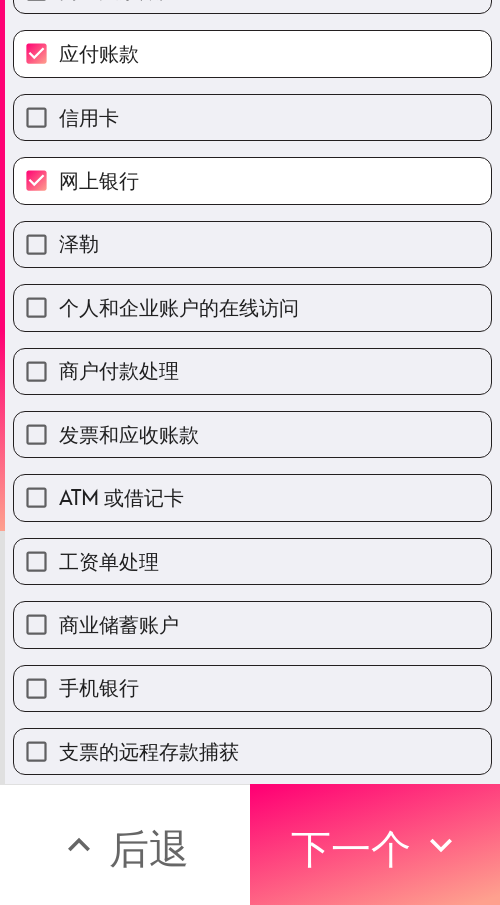 scroll, scrollTop: 237, scrollLeft: 0, axis: vertical 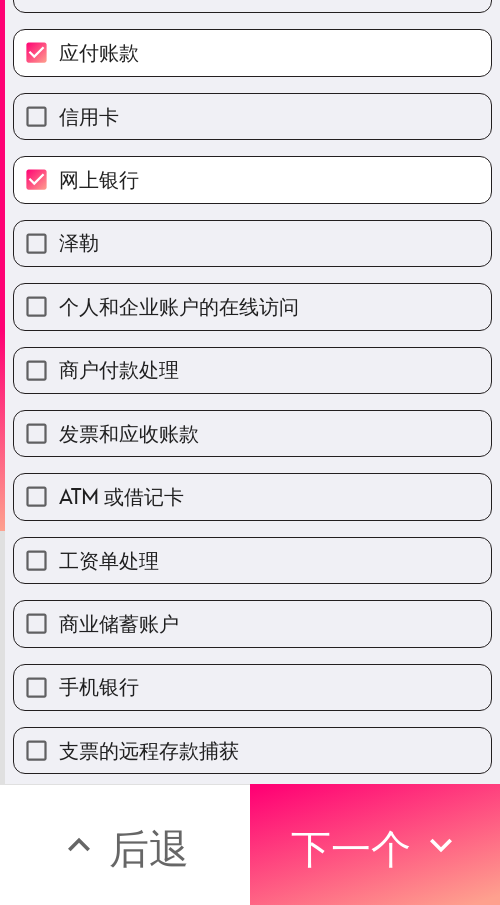 click on "发票和应收账款" at bounding box center (129, 433) 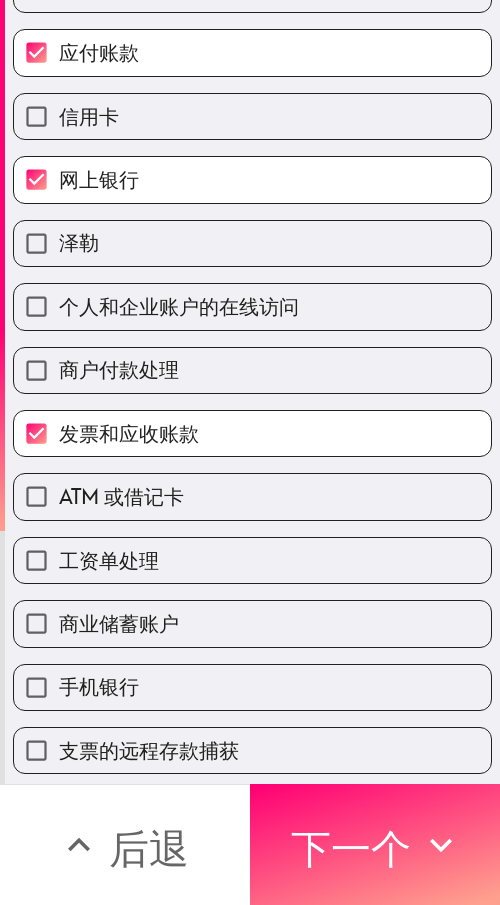 click on "商业储蓄账户" at bounding box center [244, 615] 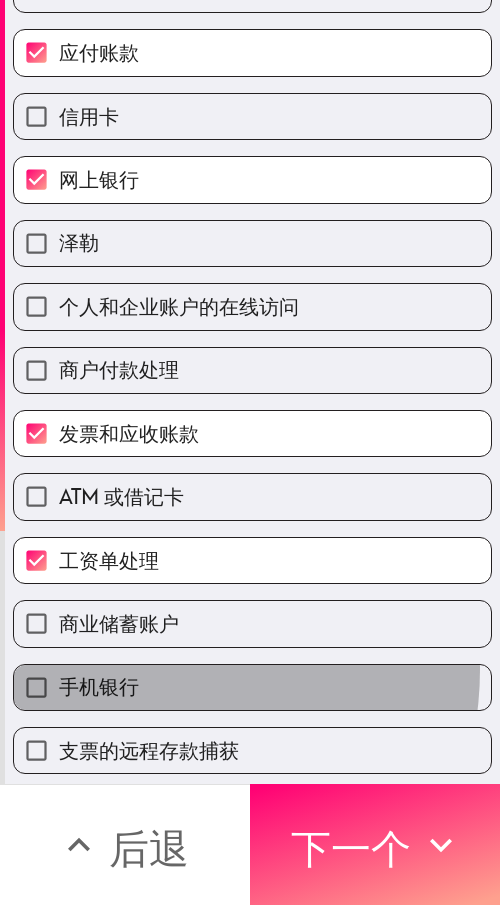 click on "手机银行" at bounding box center (252, 687) 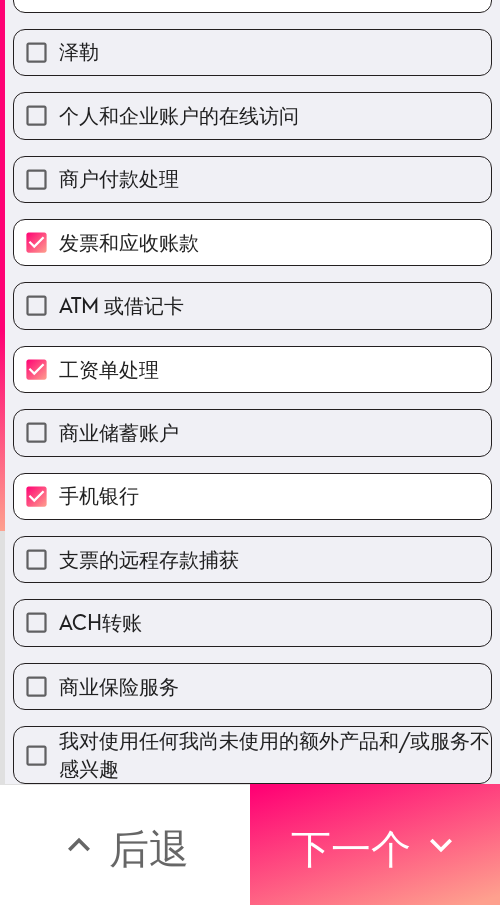 scroll, scrollTop: 443, scrollLeft: 0, axis: vertical 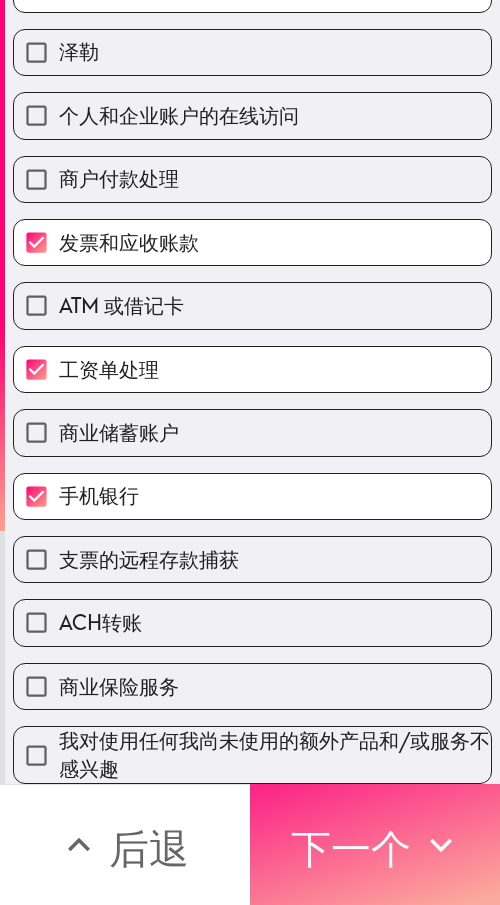 click on "下一个" at bounding box center (351, 848) 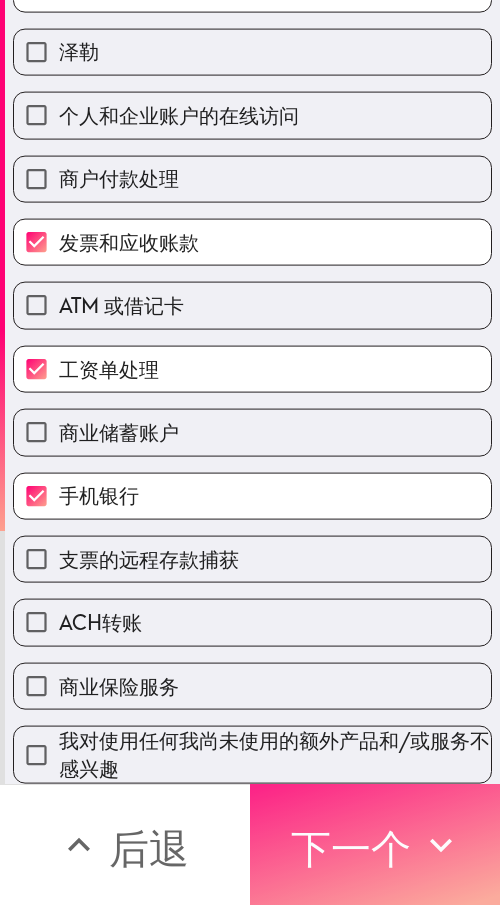scroll, scrollTop: 0, scrollLeft: 0, axis: both 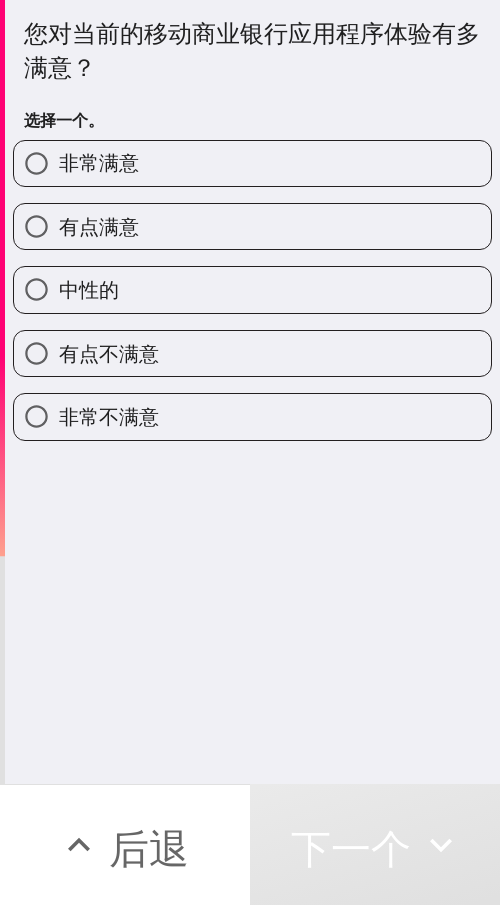 click on "有点满意" at bounding box center [99, 226] 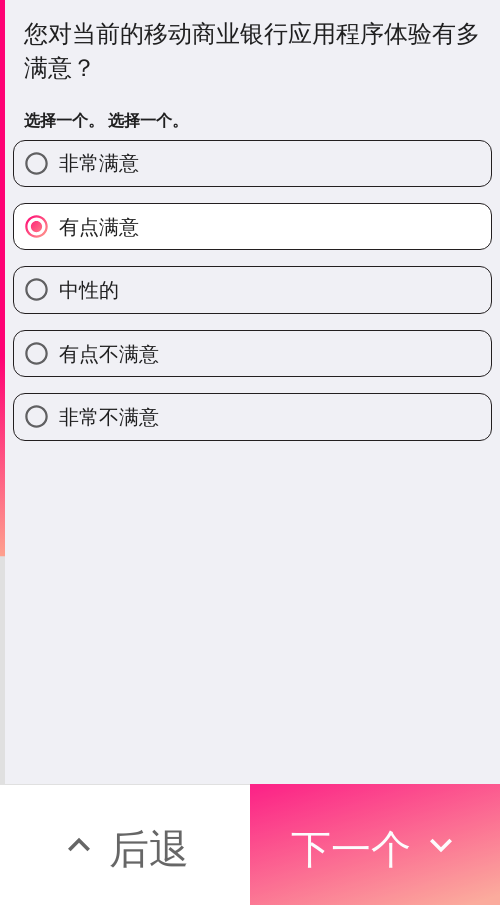 click on "下一个" at bounding box center (351, 848) 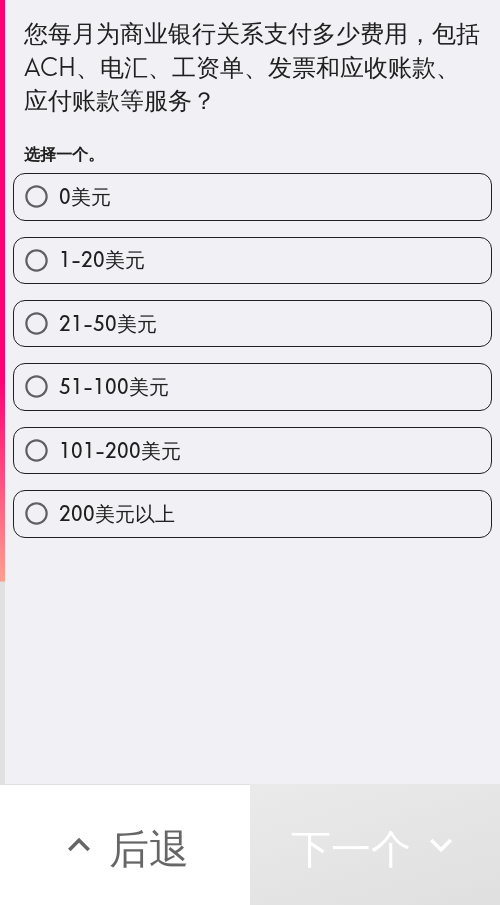 drag, startPoint x: 183, startPoint y: 466, endPoint x: 195, endPoint y: 460, distance: 13.416408 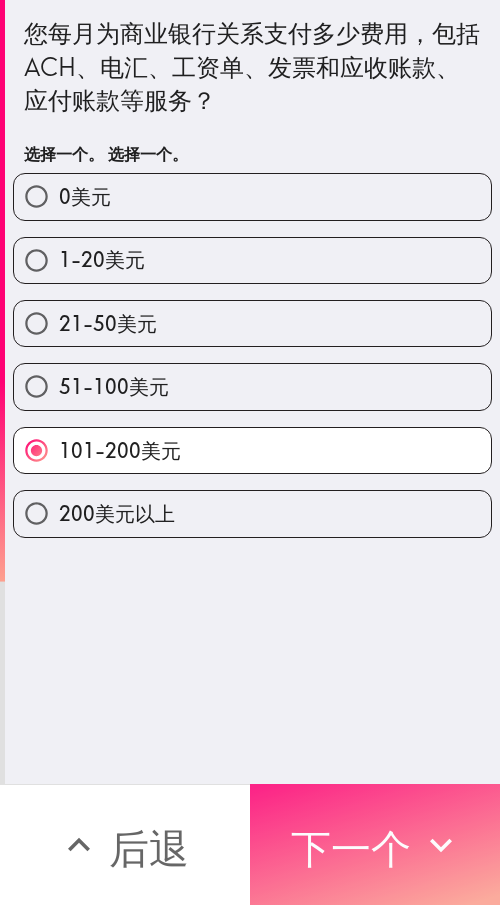 click on "下一个" at bounding box center (351, 845) 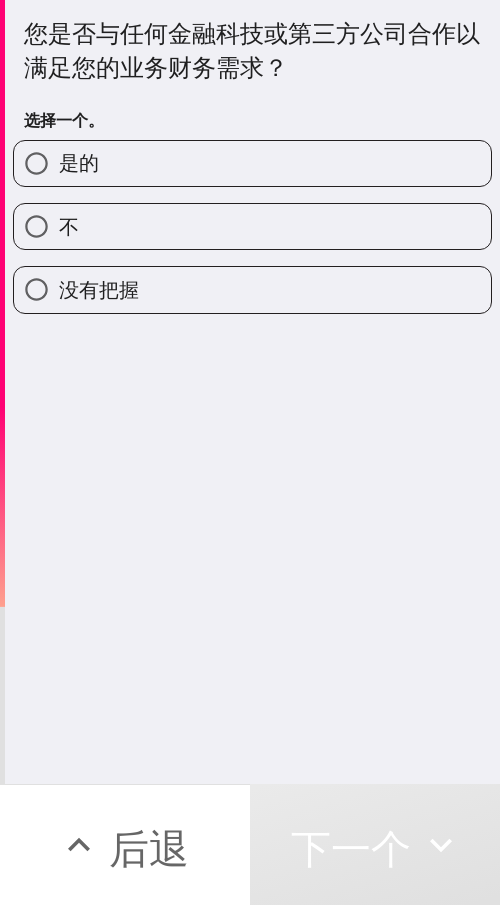 click on "是的" at bounding box center [252, 163] 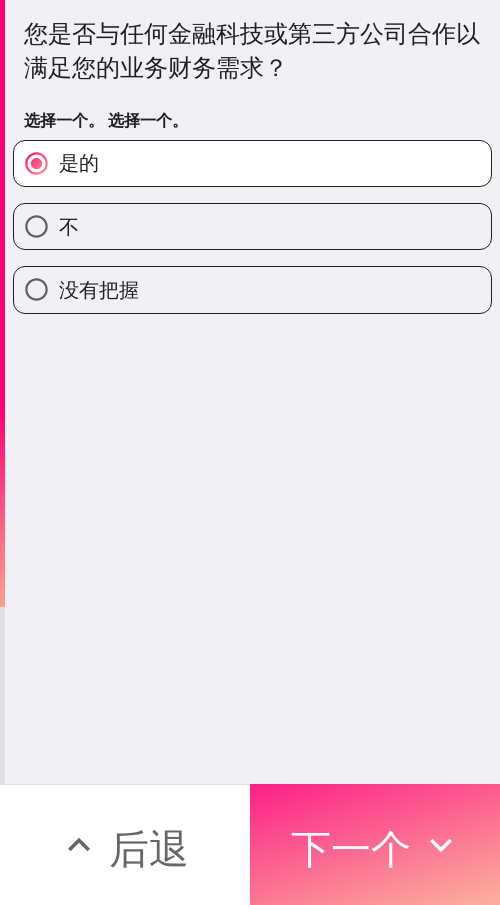 drag, startPoint x: 388, startPoint y: 825, endPoint x: 427, endPoint y: 833, distance: 39.812057 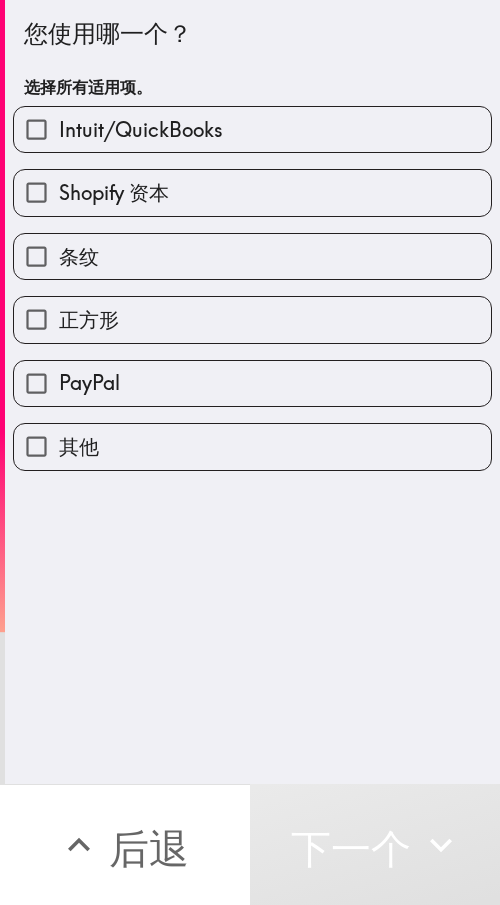 click on "正方形" at bounding box center (252, 319) 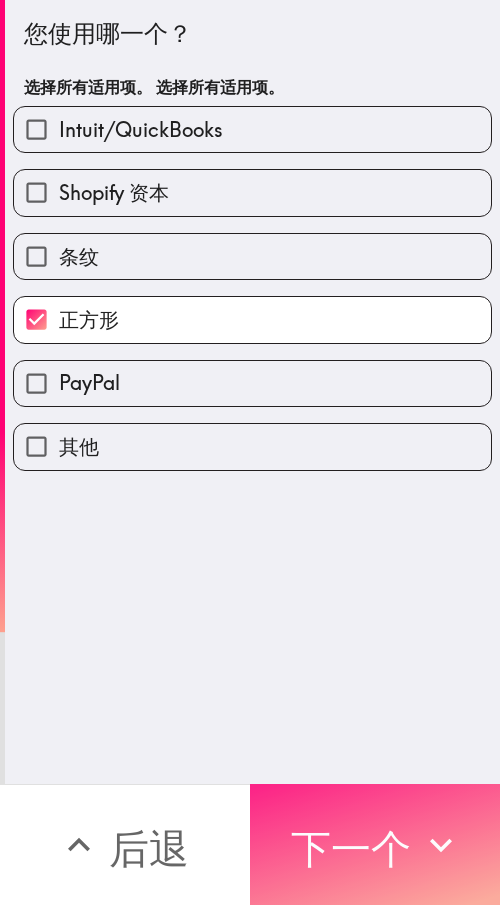 click 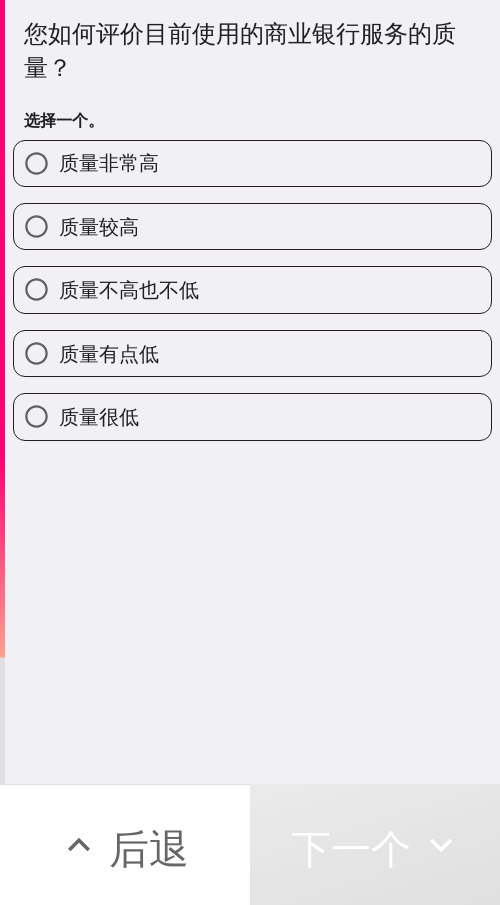 drag, startPoint x: 206, startPoint y: 224, endPoint x: 331, endPoint y: 224, distance: 125 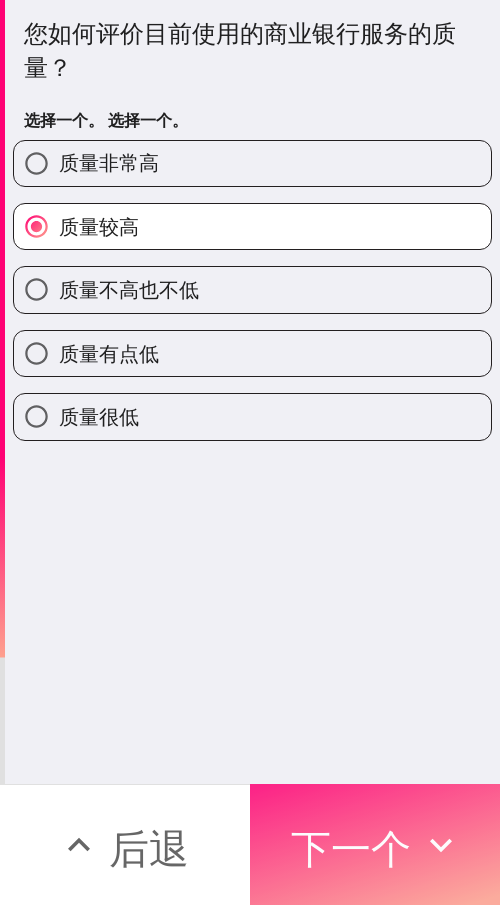 drag, startPoint x: 372, startPoint y: 820, endPoint x: 468, endPoint y: 820, distance: 96 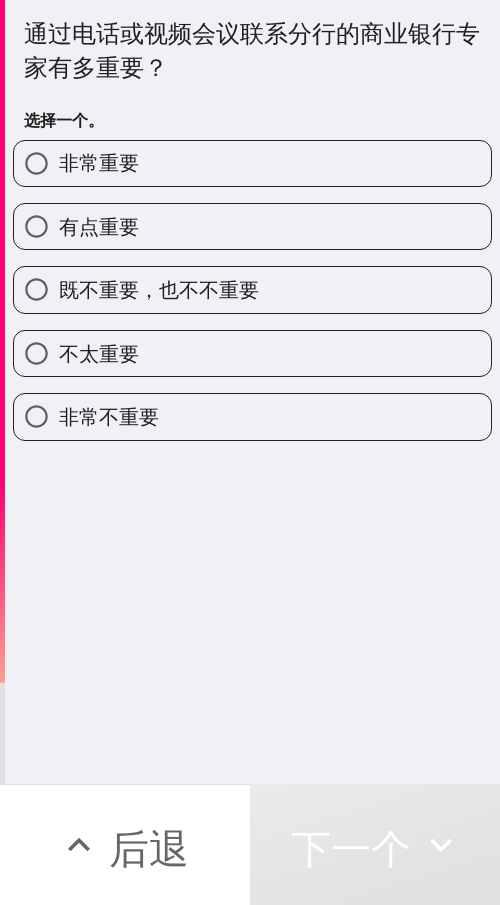 drag, startPoint x: 145, startPoint y: 230, endPoint x: 161, endPoint y: 230, distance: 16 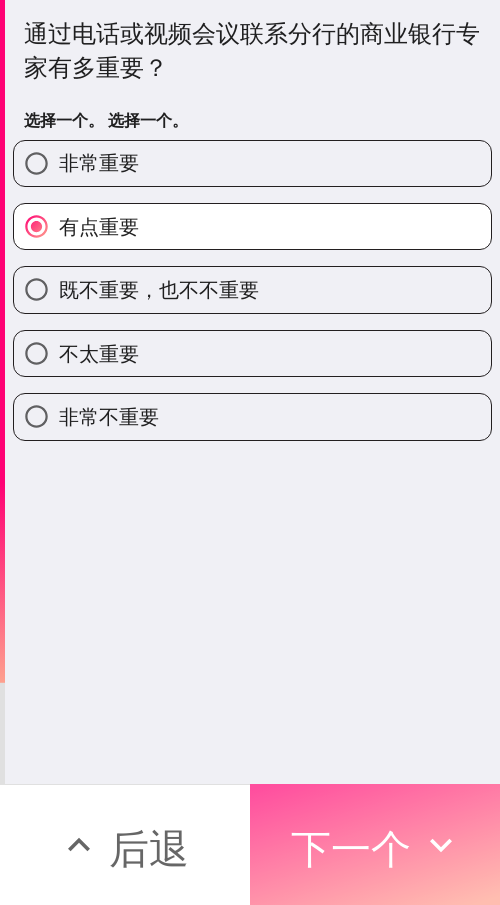 drag, startPoint x: 349, startPoint y: 812, endPoint x: 488, endPoint y: 819, distance: 139.17615 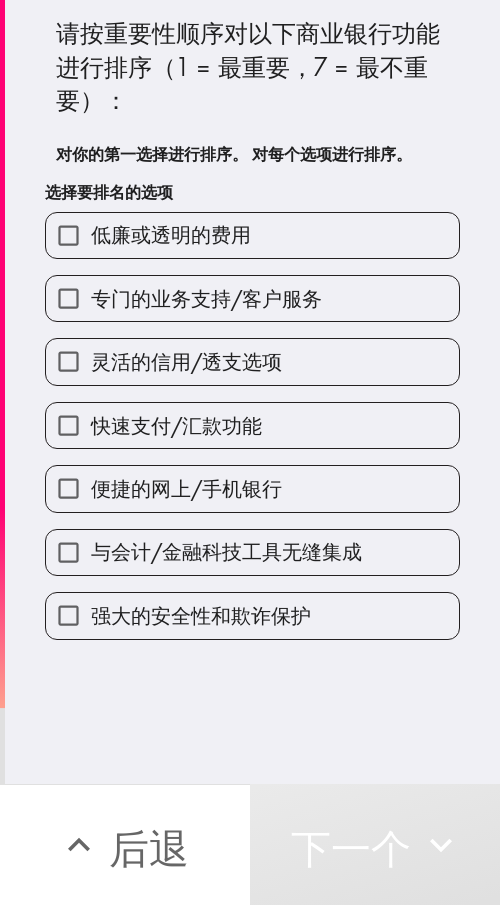 click on "快速支付/汇款功能" at bounding box center (176, 425) 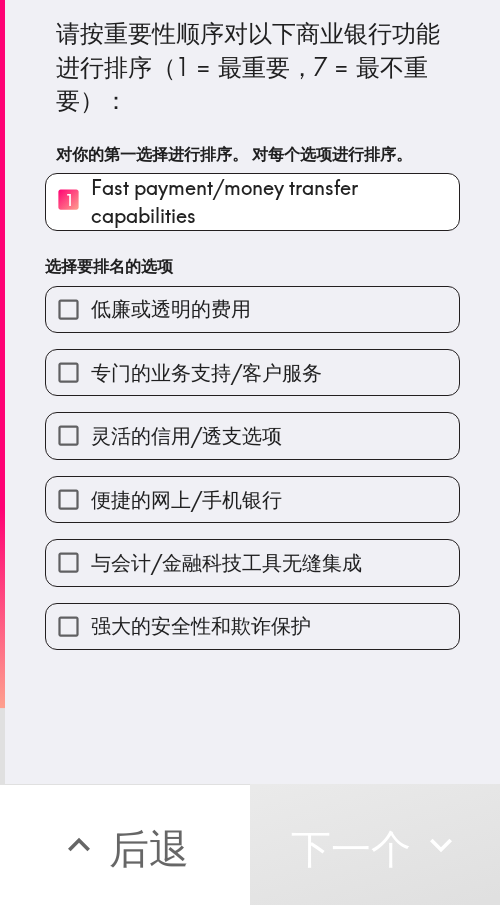 click on "便捷的网上/手机银行" at bounding box center (186, 500) 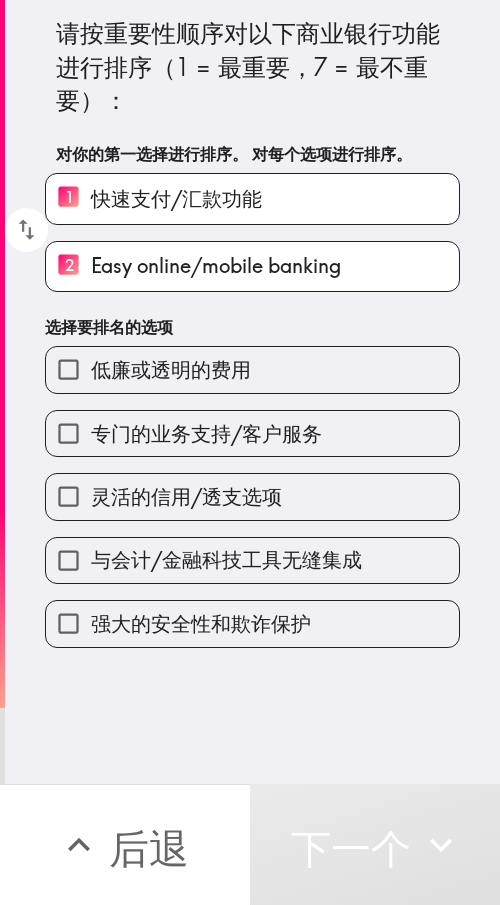 click on "与会计/金融科技工具无缝集成" at bounding box center (226, 559) 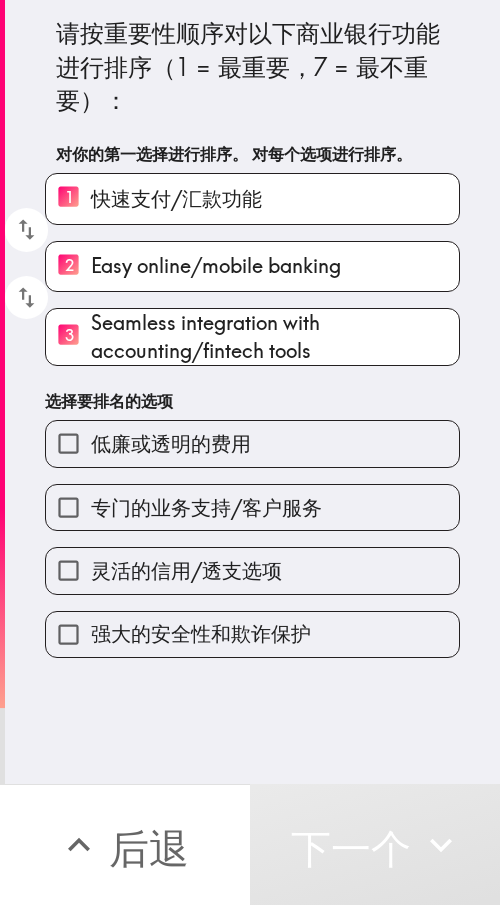 click on "强大的安全性和欺诈保护" at bounding box center [201, 633] 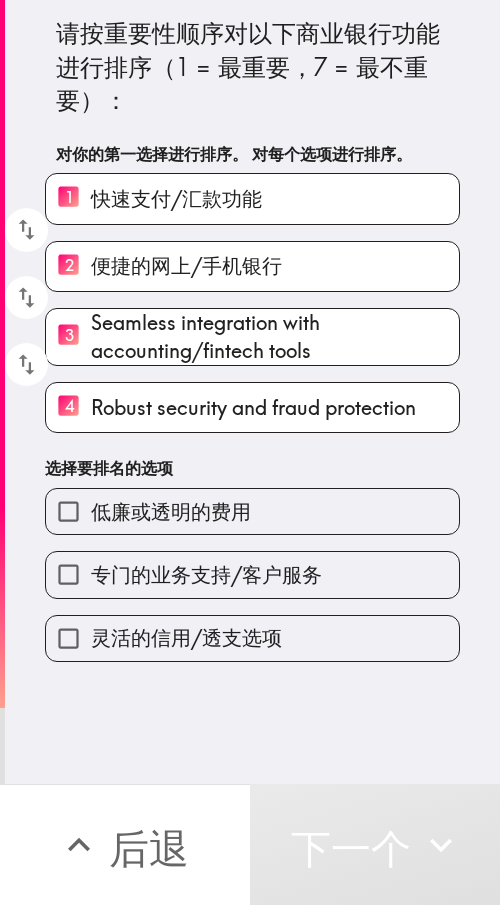 click on "专门的业务支持/客户服务" at bounding box center (252, 574) 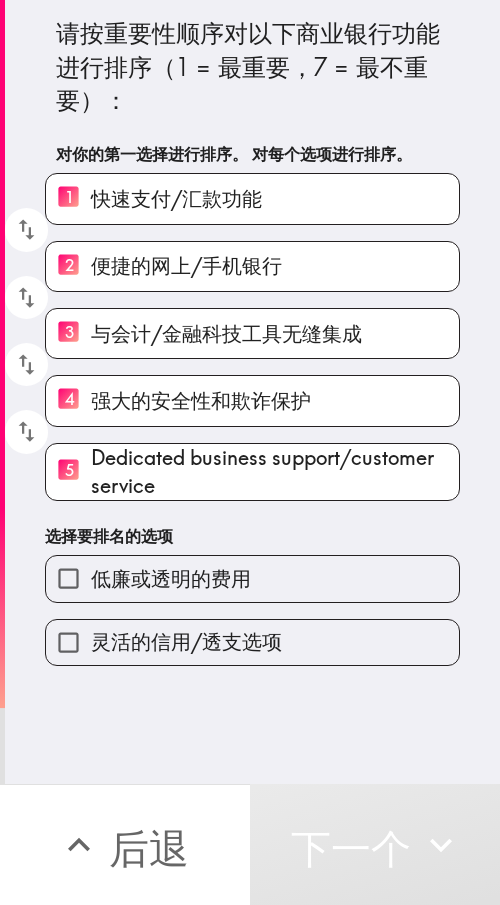 click on "灵活的信用/透支选项" at bounding box center (186, 641) 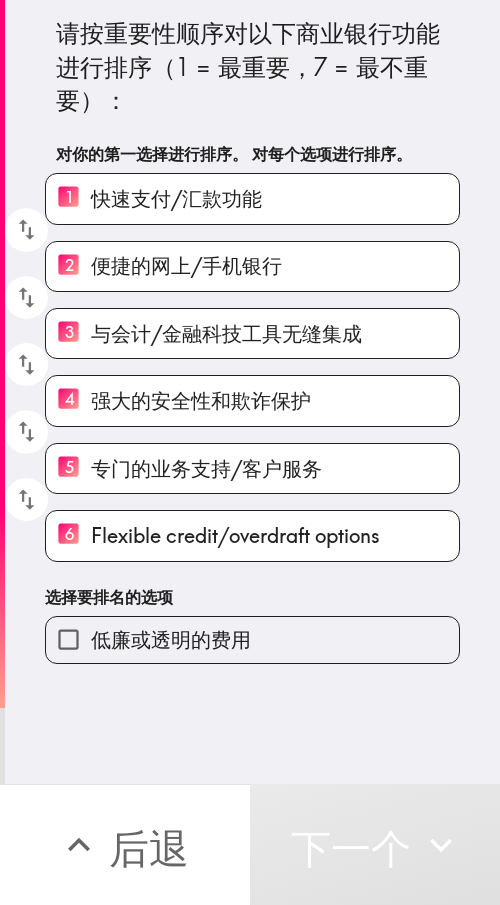 drag, startPoint x: 182, startPoint y: 599, endPoint x: 179, endPoint y: 614, distance: 15.297058 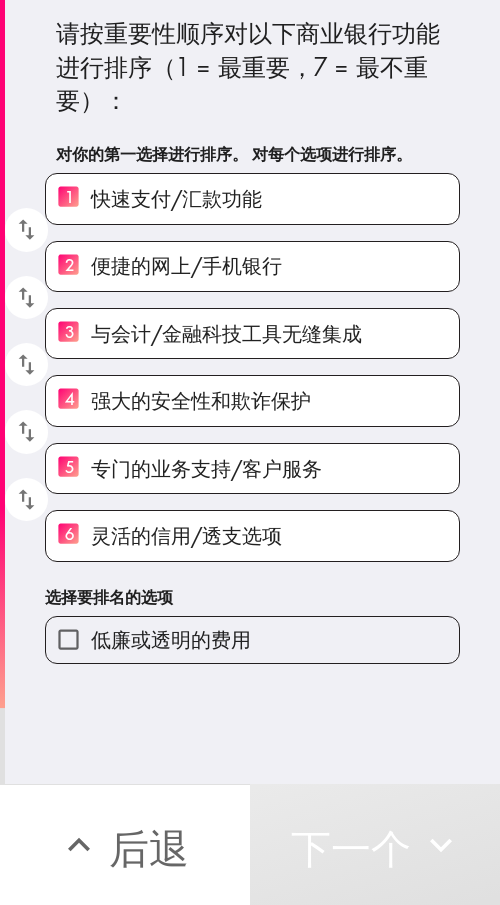 click on "低廉或透明的费用" at bounding box center (171, 639) 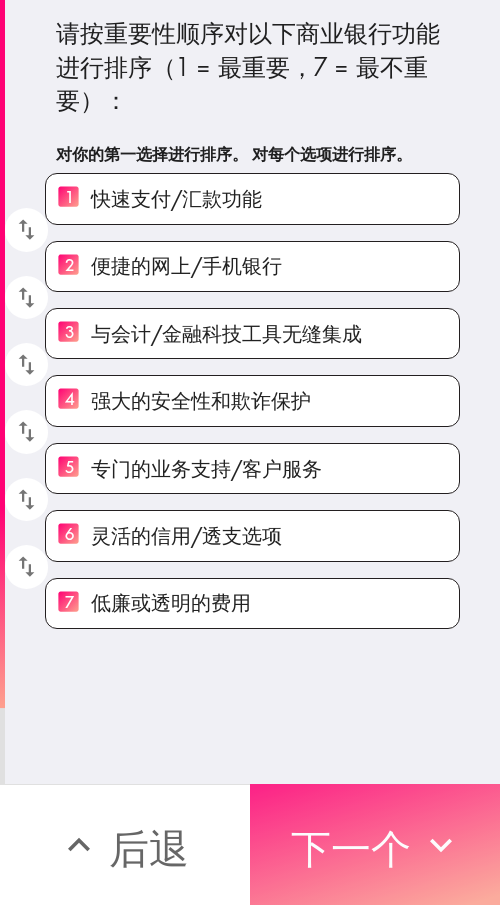 click on "下一个" at bounding box center (375, 844) 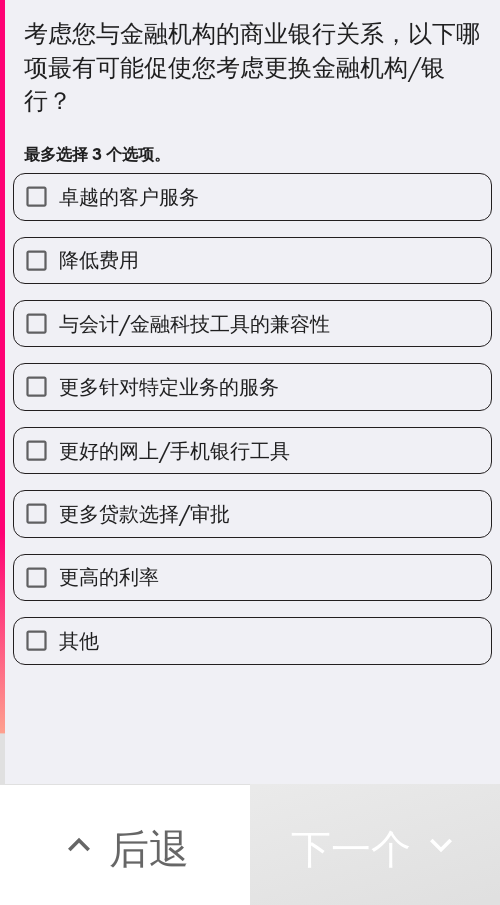 drag, startPoint x: 144, startPoint y: 575, endPoint x: 142, endPoint y: 548, distance: 27.073973 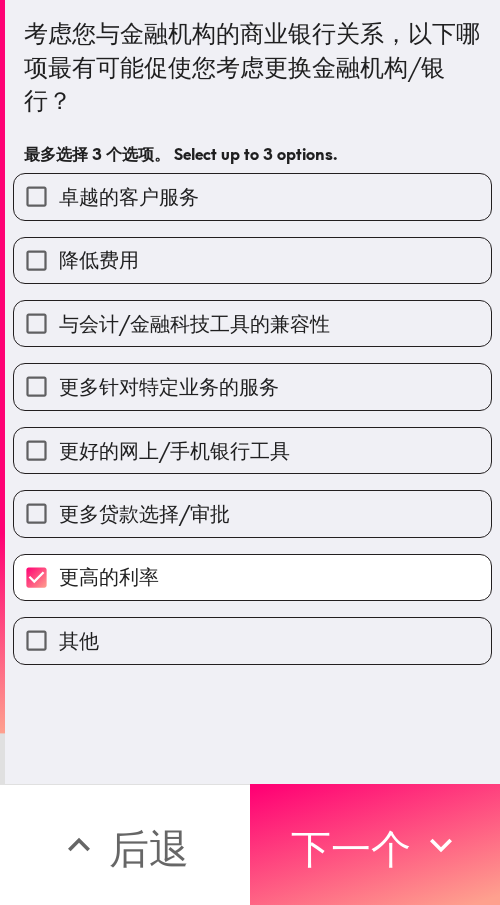 click on "更多贷款选择/审批" at bounding box center [144, 513] 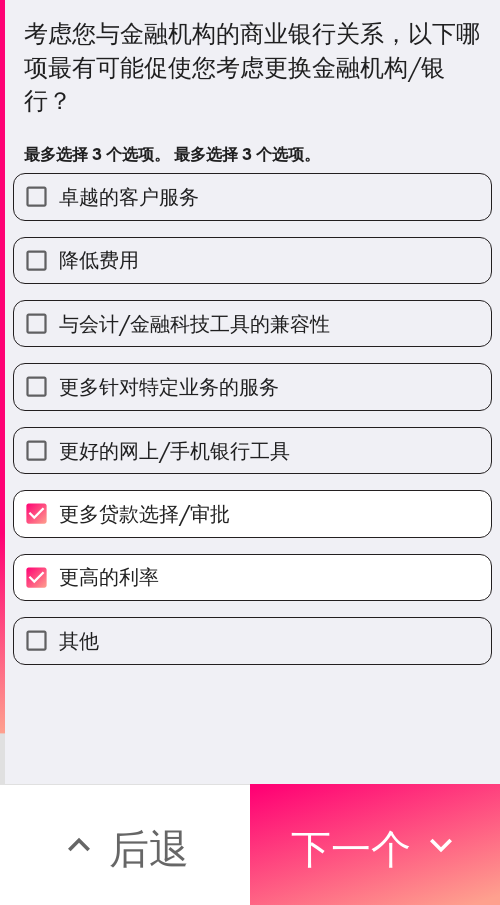 click on "卓越的客户服务" at bounding box center (129, 196) 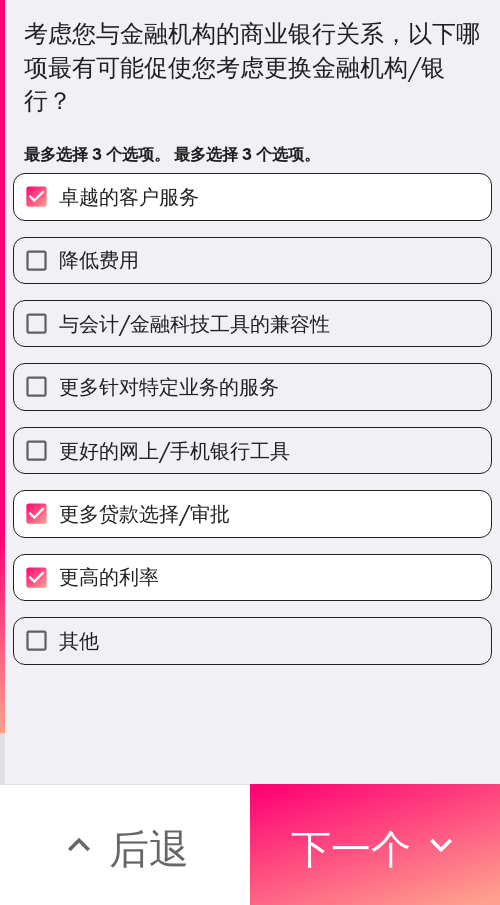 click on "卓越的客户服务" at bounding box center [252, 196] 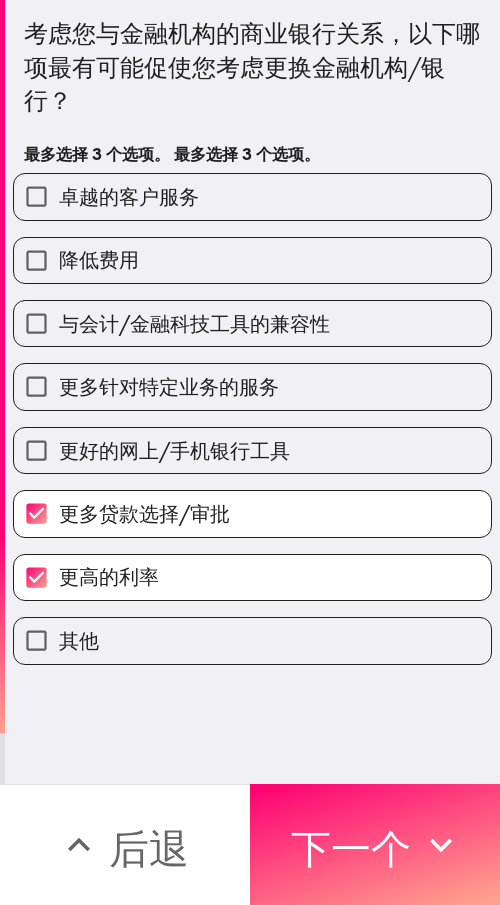 click on "更好的网上/手机银行工具" at bounding box center (174, 450) 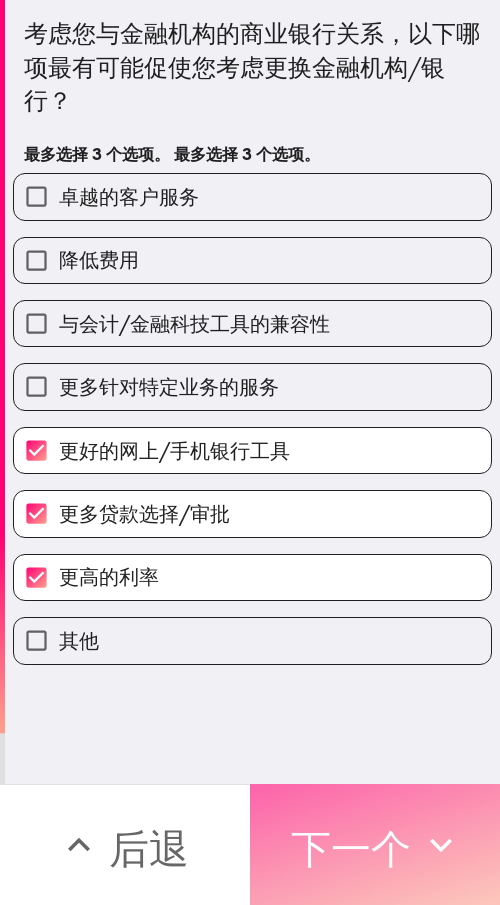 click on "下一个" at bounding box center [351, 848] 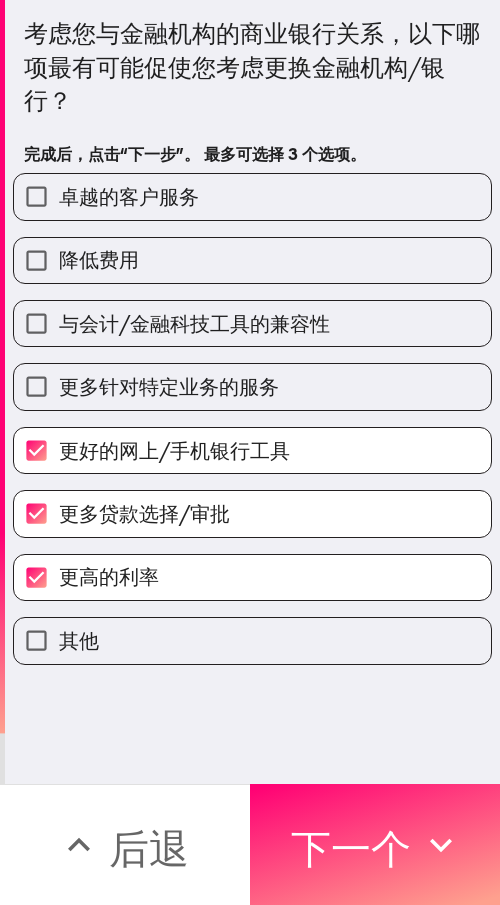 scroll, scrollTop: 0, scrollLeft: 0, axis: both 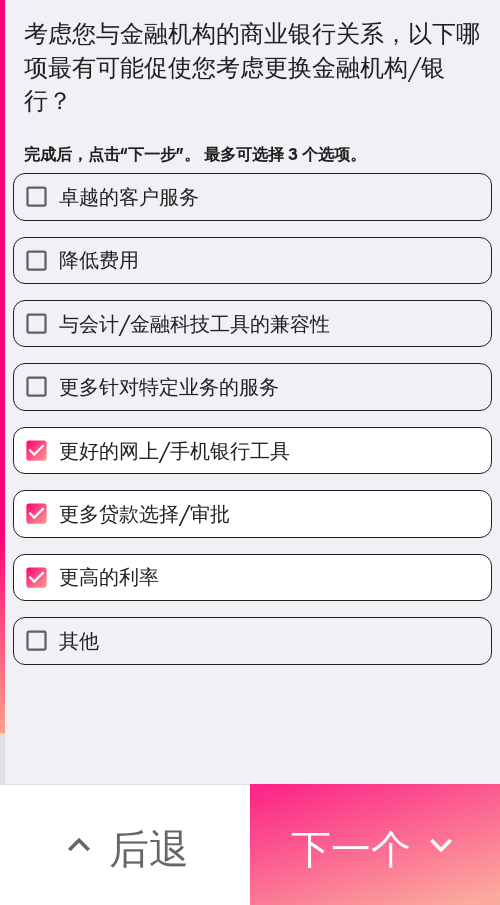 drag, startPoint x: 0, startPoint y: 0, endPoint x: 378, endPoint y: 842, distance: 922.9561 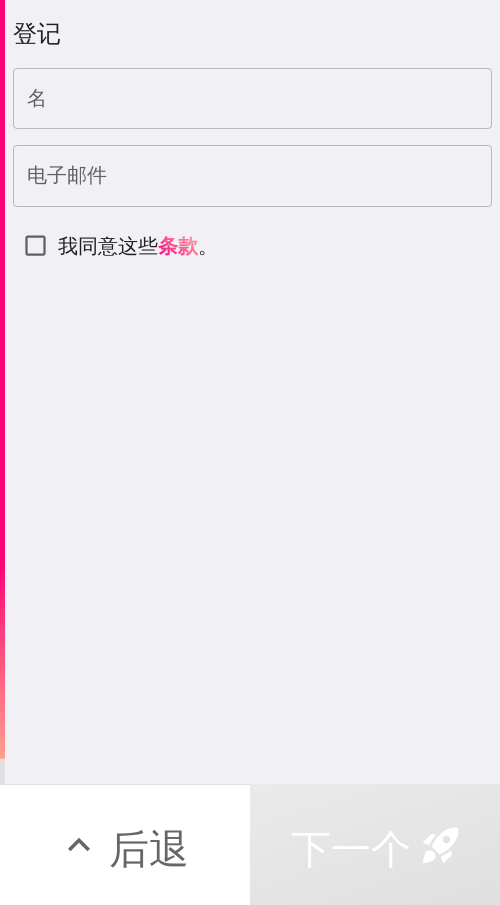 click on "名" at bounding box center [252, 99] 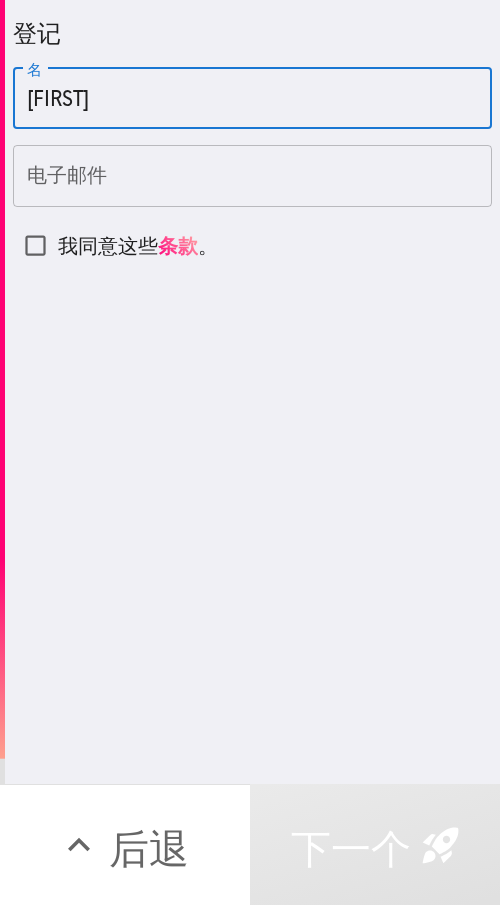 type on "[FIRST]" 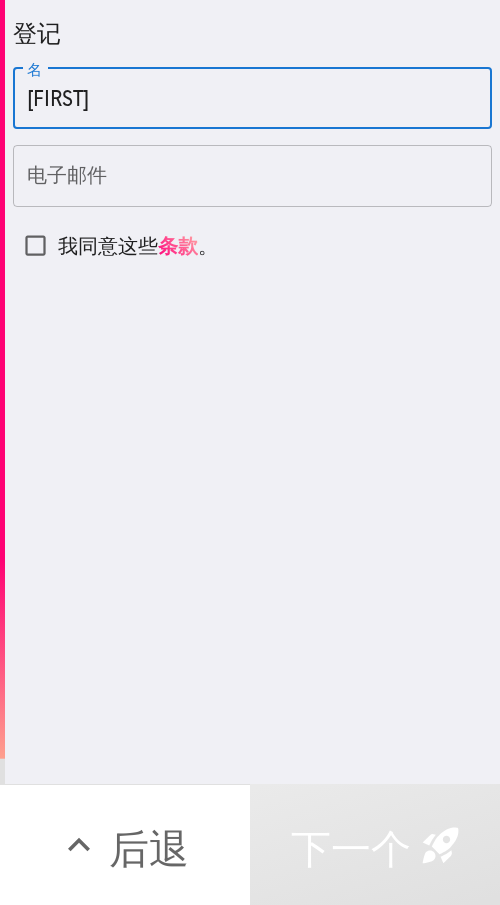 click on "电子邮件" at bounding box center [252, 176] 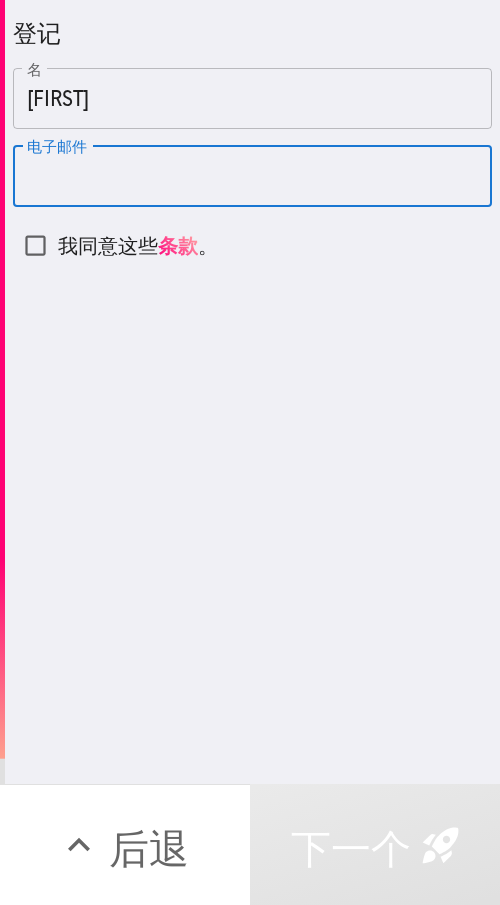 paste on "delanasales@example.com" 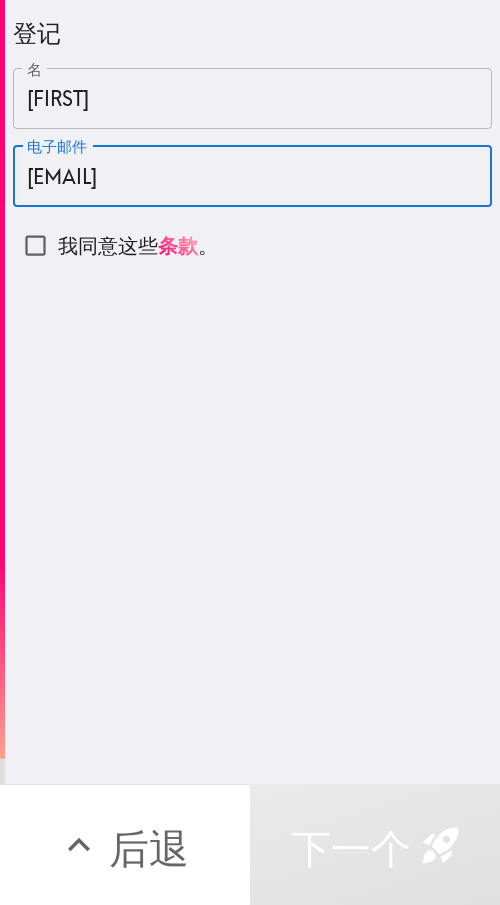 type on "delanasales@example.com" 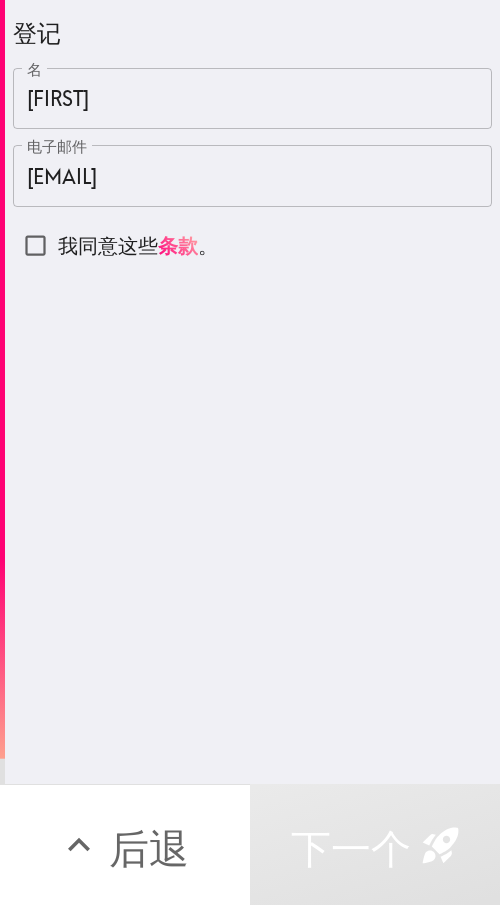 click on "我同意这些 条款 。" at bounding box center (35, 245) 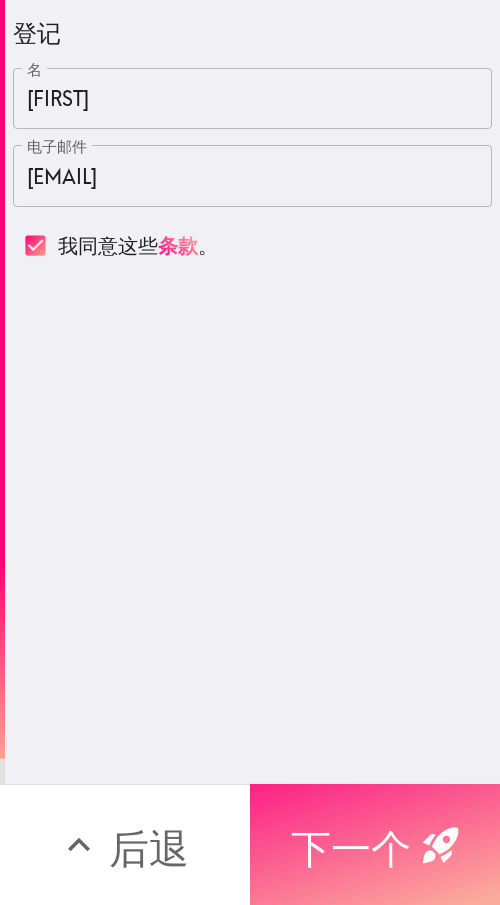 click on "下一个" at bounding box center (351, 848) 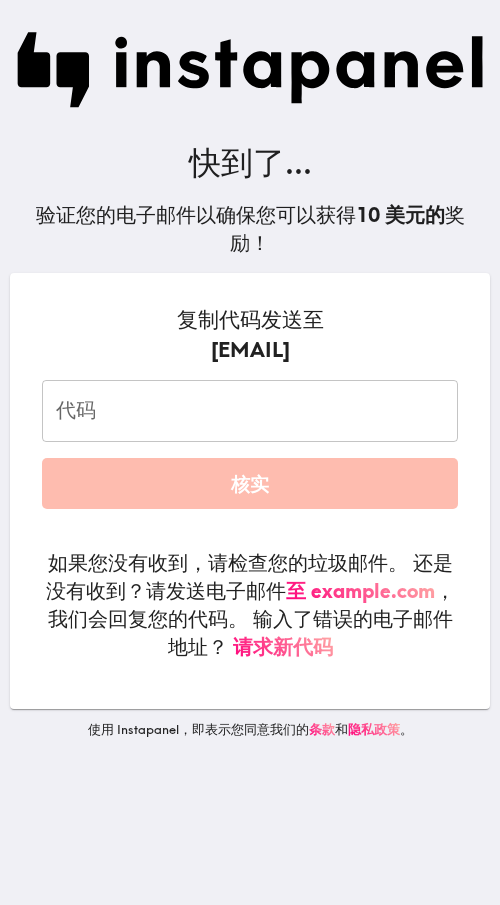 click on "代码" at bounding box center (250, 411) 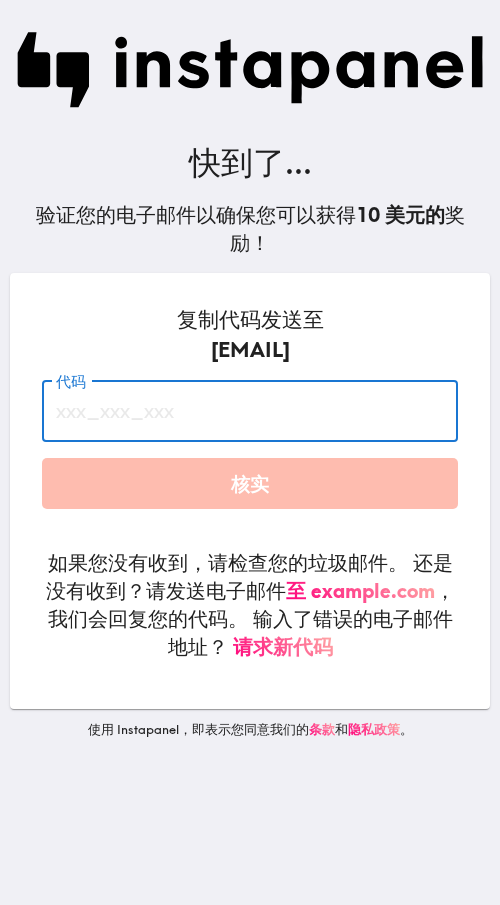 paste on "6BA_LMY_hBE" 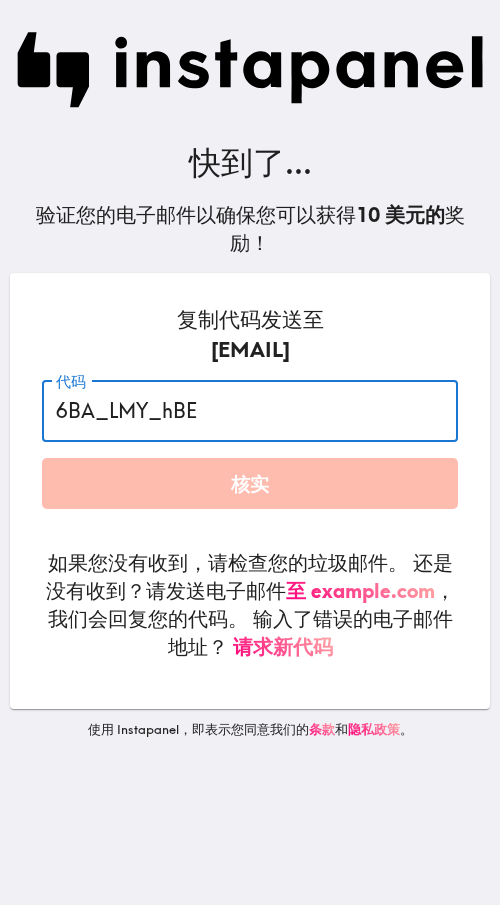 type on "6BA_LMY_hBE" 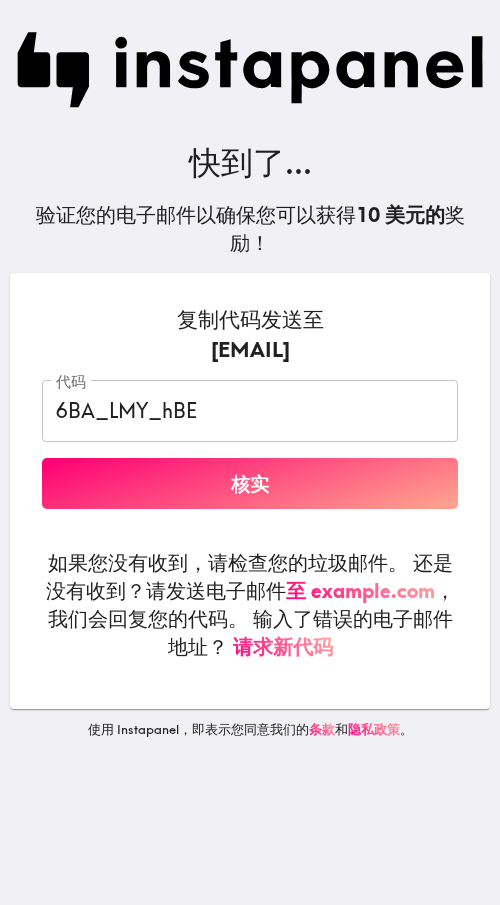 click on "核实" at bounding box center (250, 483) 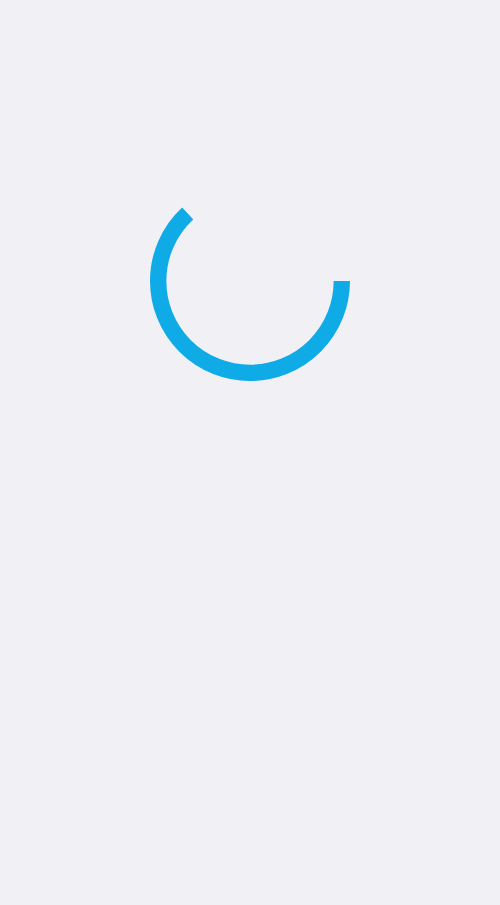 scroll, scrollTop: 0, scrollLeft: 0, axis: both 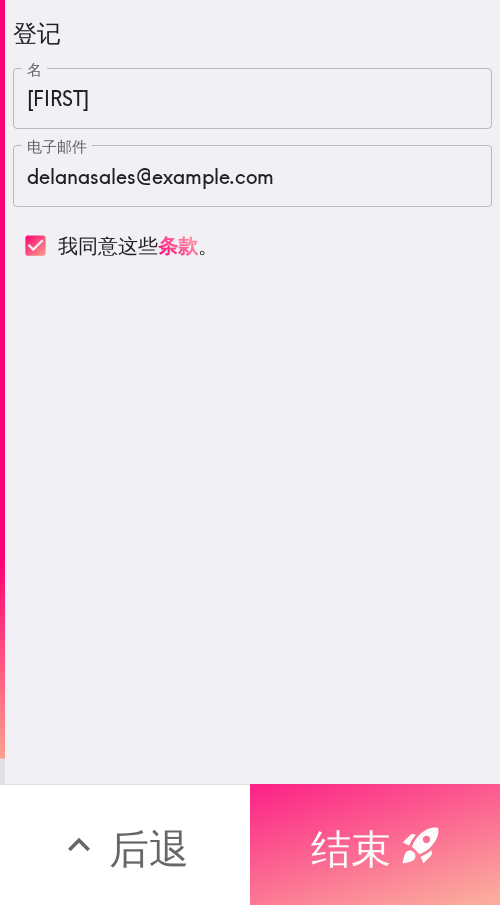 click on "结束" at bounding box center [351, 848] 